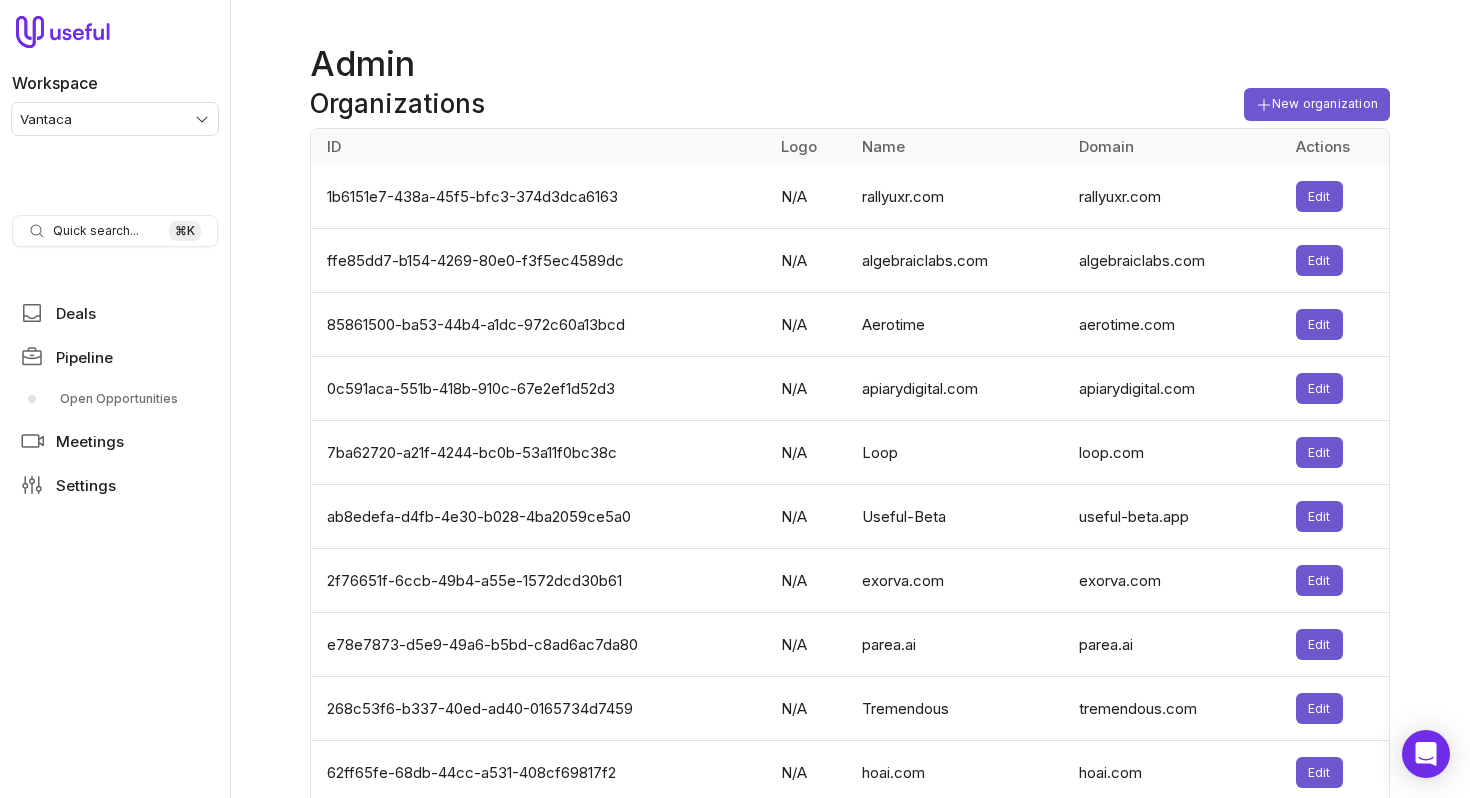 scroll, scrollTop: 0, scrollLeft: 0, axis: both 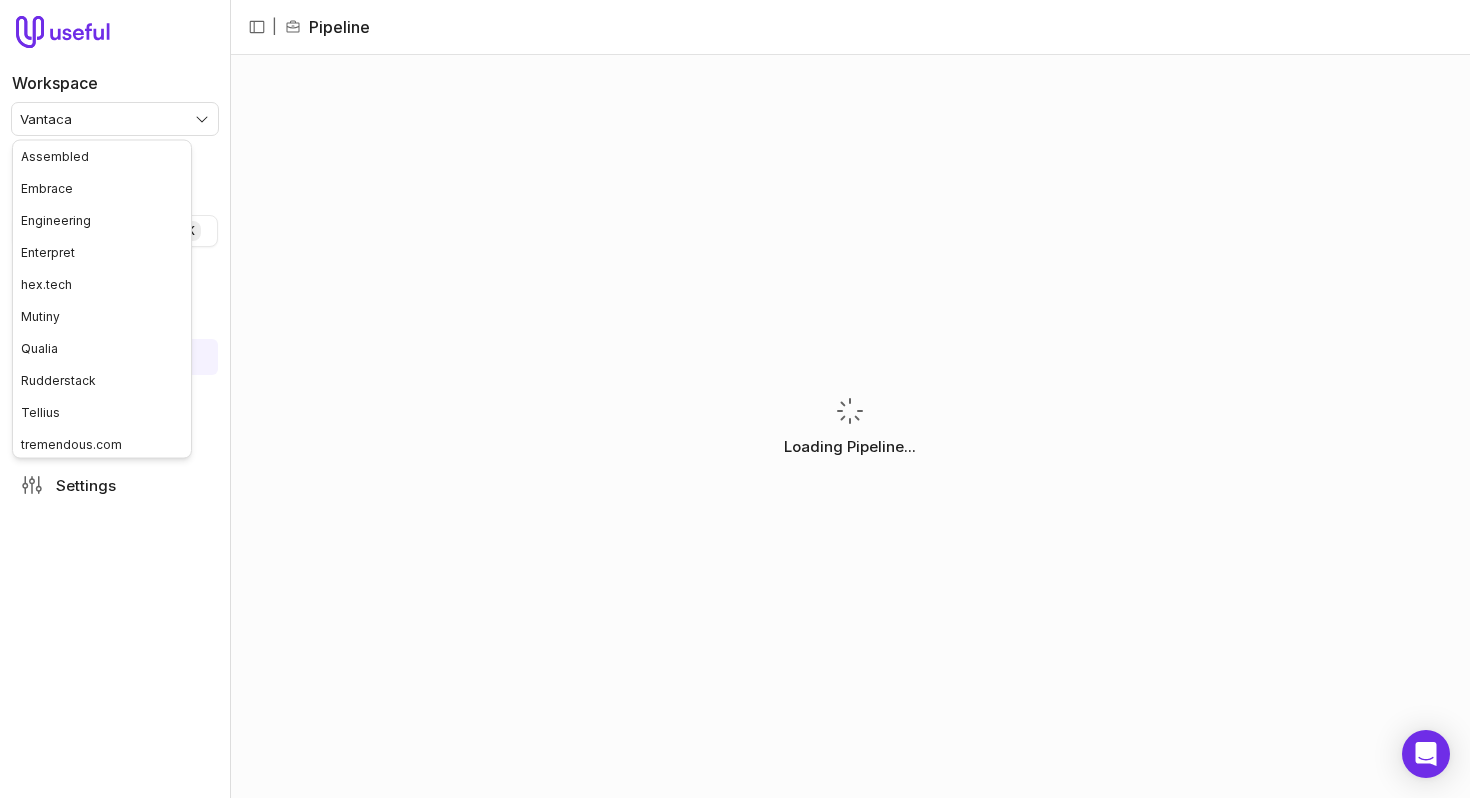 click on "Workspace Vantaca Quick search... ⌘ K Deals Pipeline Open Opportunities Meetings Settings | Pipeline Loading Pipeline...
Assembled Embrace Engineering Enterpret hex.tech Mutiny Qualia Rudderstack Tellius tremendous.com Vantaca Vividly Zip" at bounding box center (735, 399) 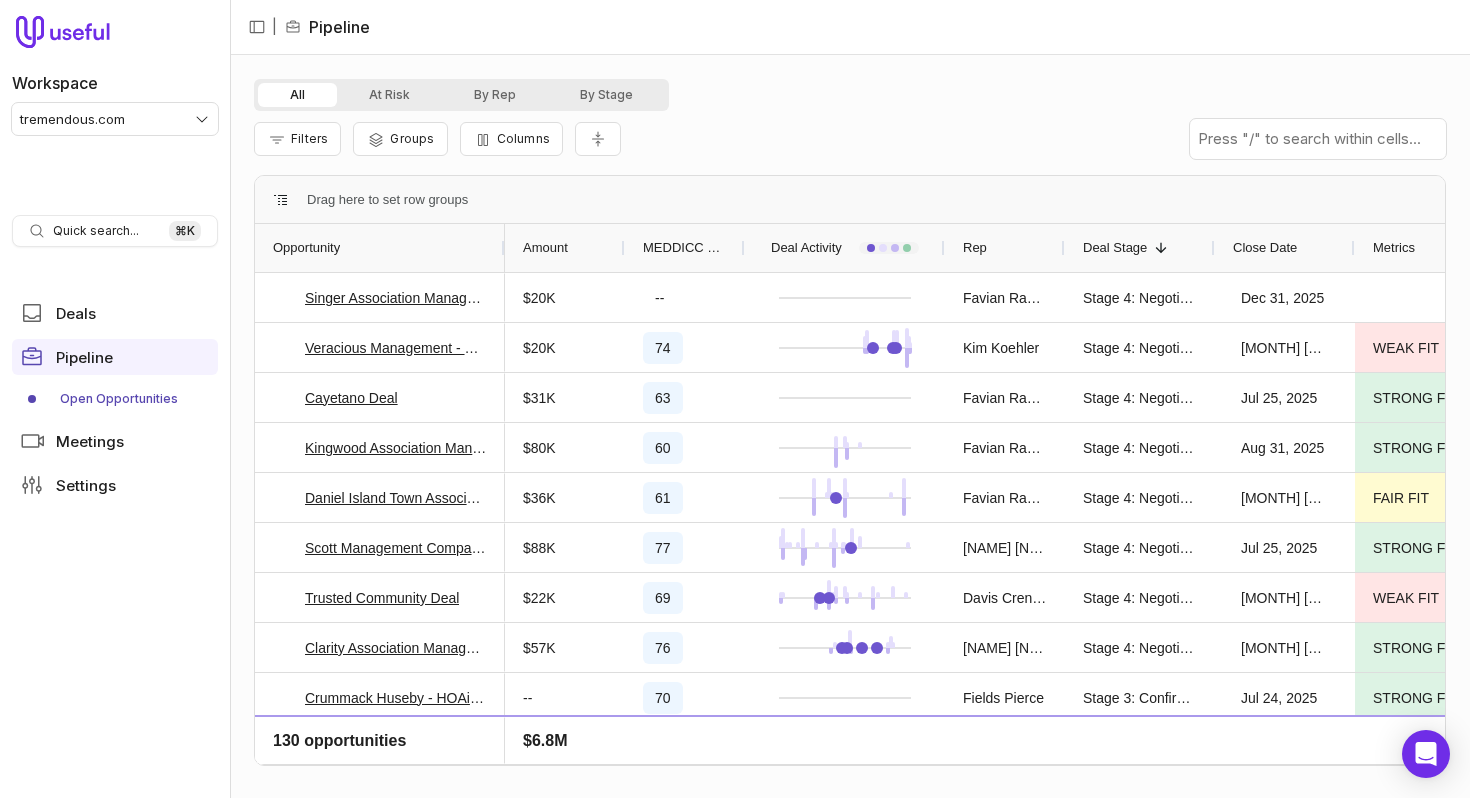 click on "All At Risk By Rep By Stage" at bounding box center (850, 95) 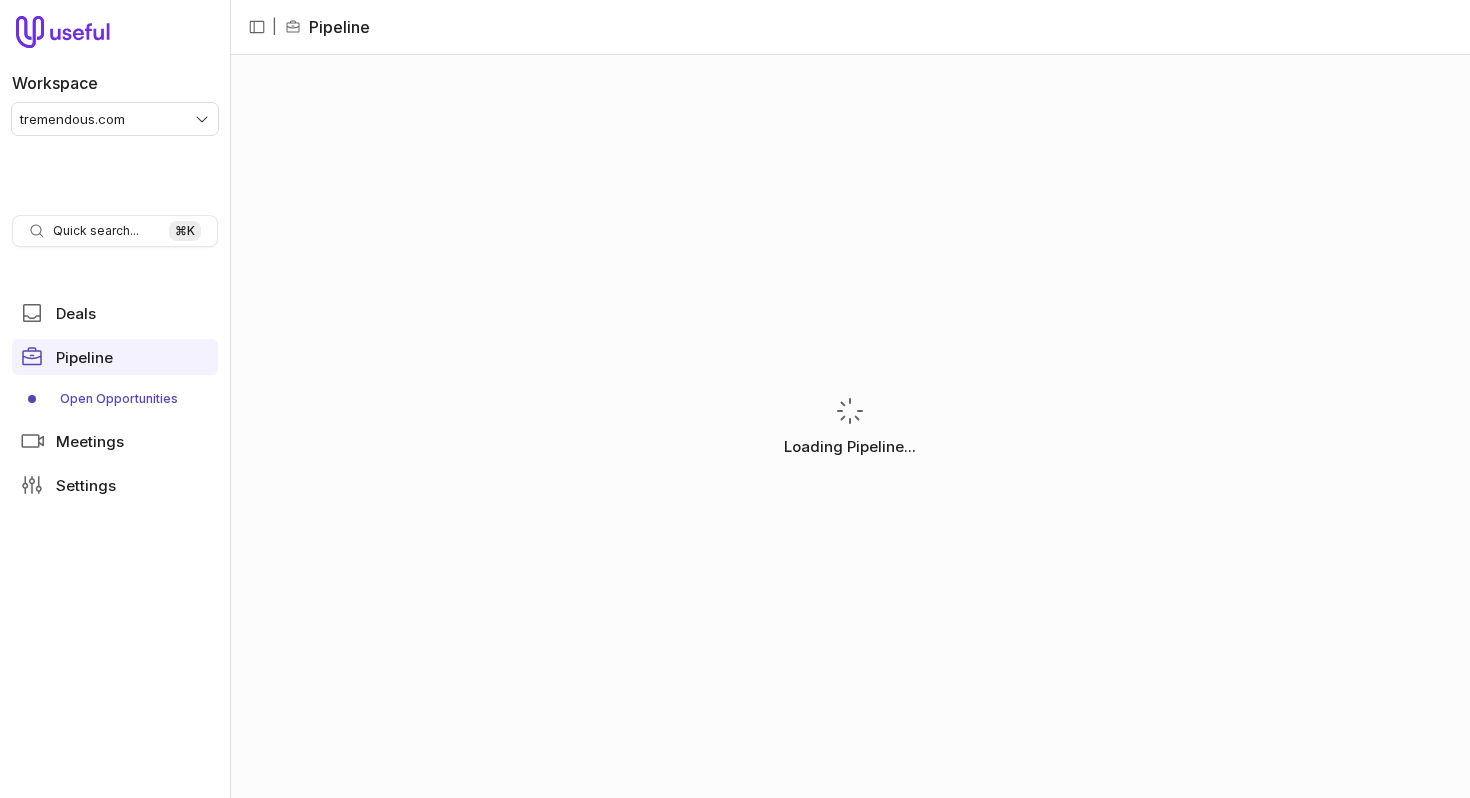 scroll, scrollTop: 0, scrollLeft: 0, axis: both 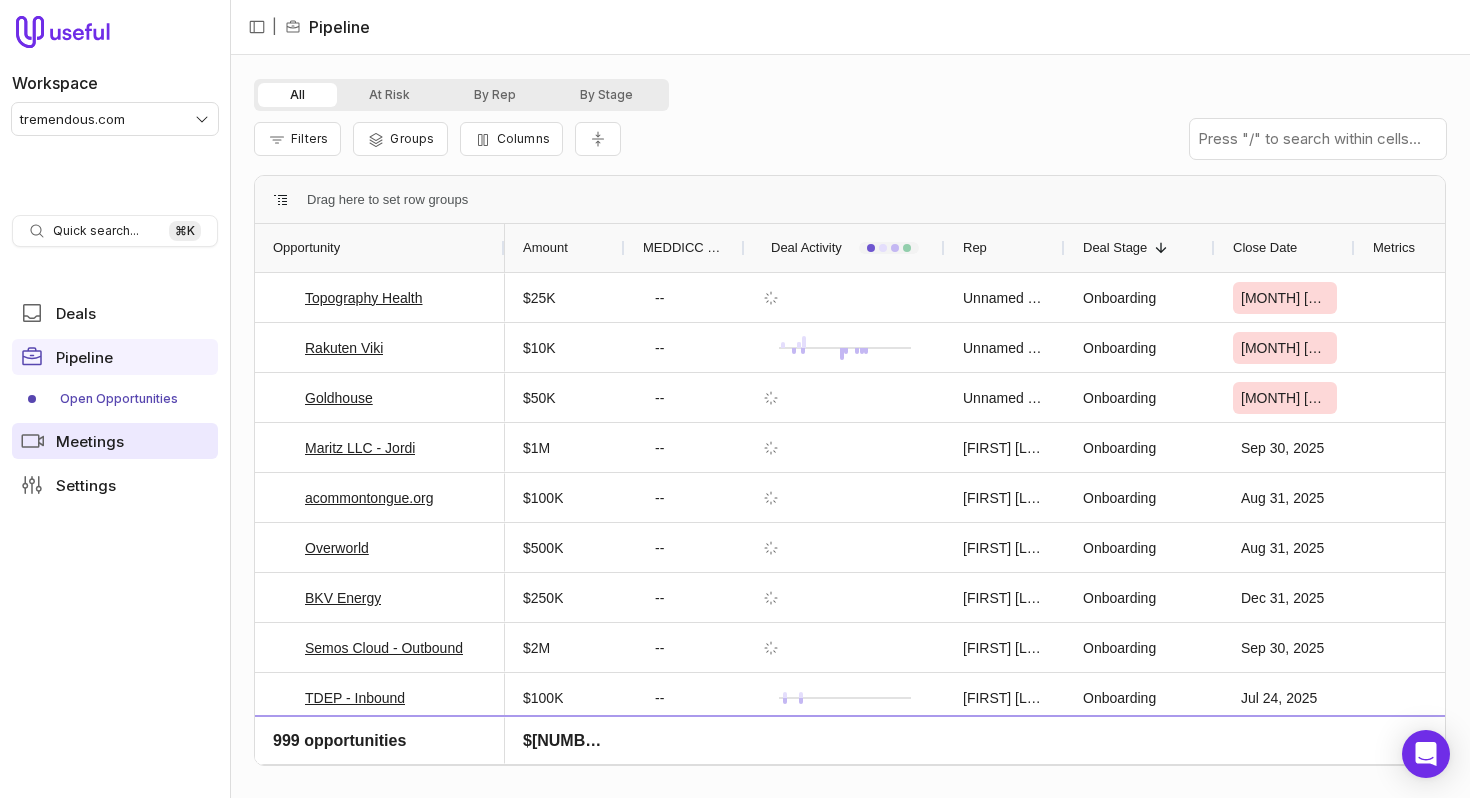 click on "Meetings" at bounding box center (115, 441) 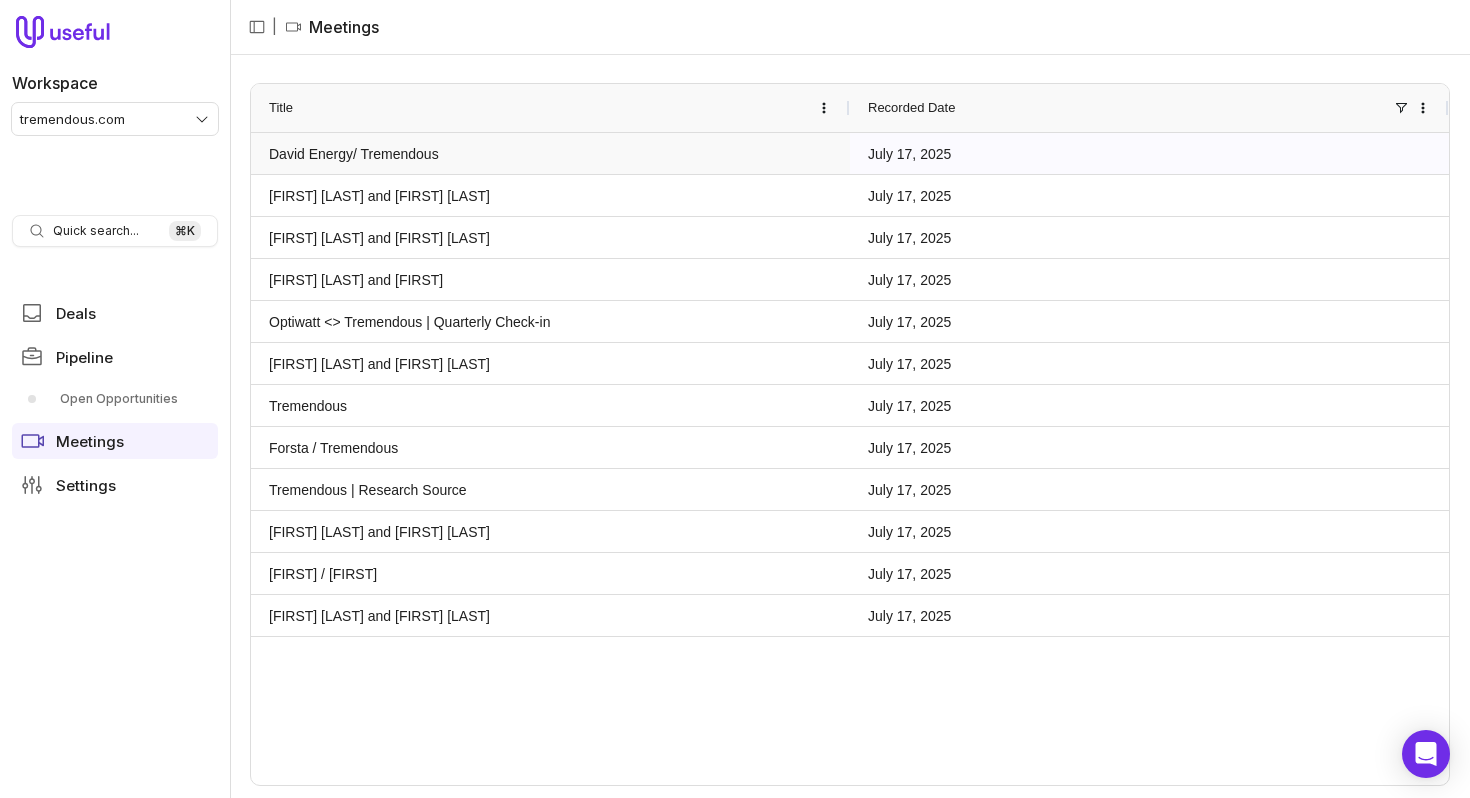click on "David Energy/ Tremendous" at bounding box center (550, 153) 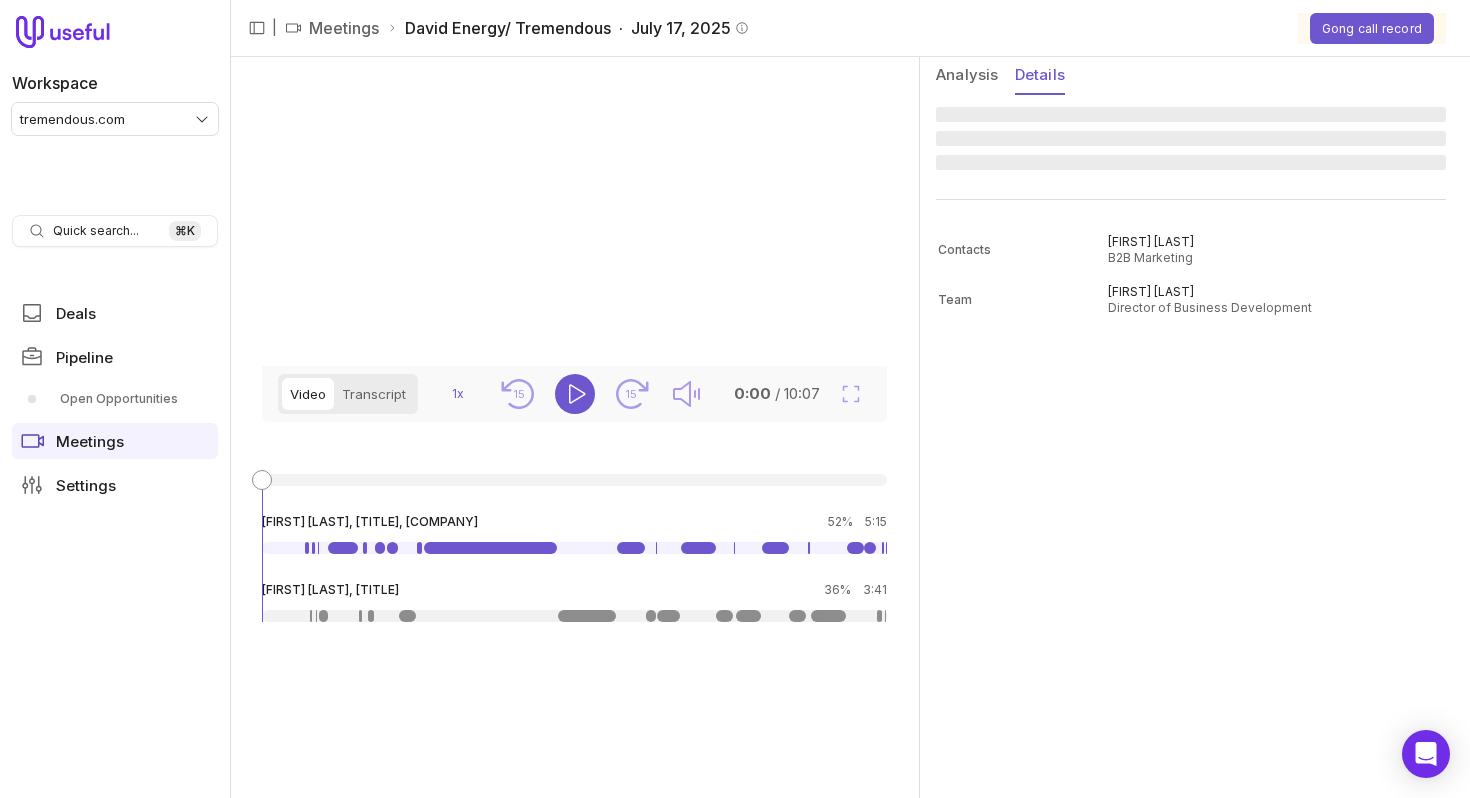 click on "Details" at bounding box center (1040, 76) 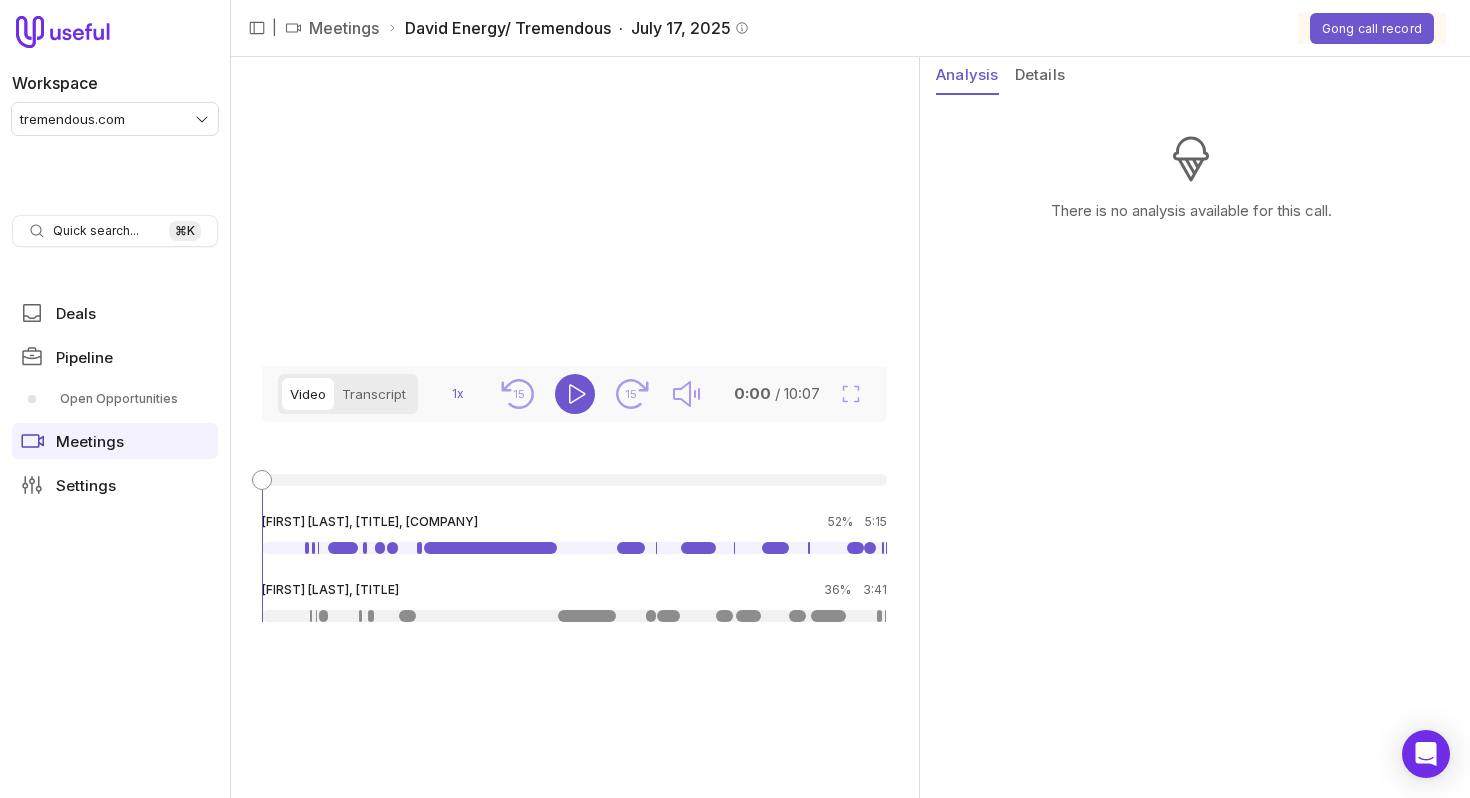 click on "Analysis" at bounding box center (967, 76) 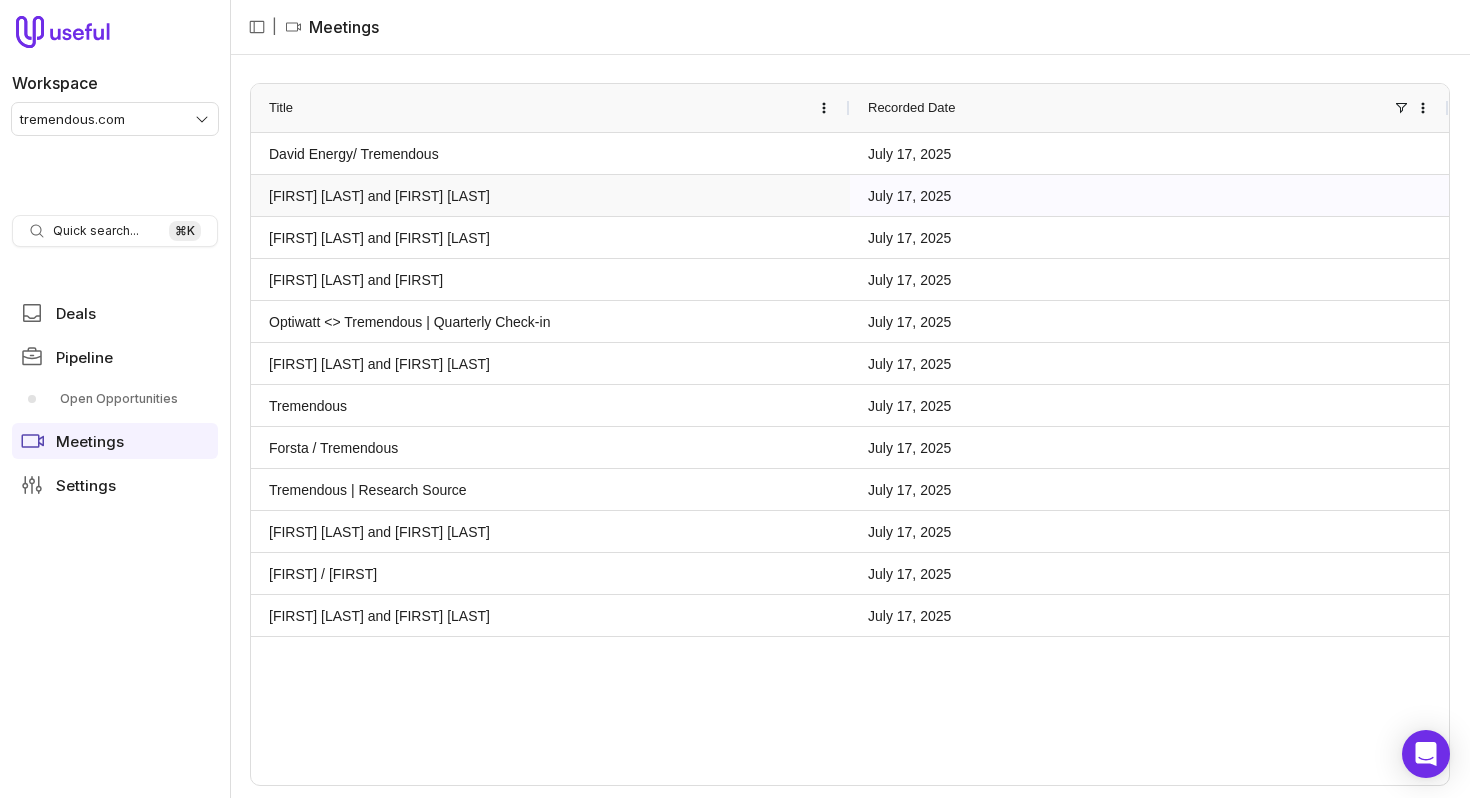 click on "[FIRST] [LAST] and [FIRST] [LAST]" at bounding box center [550, 195] 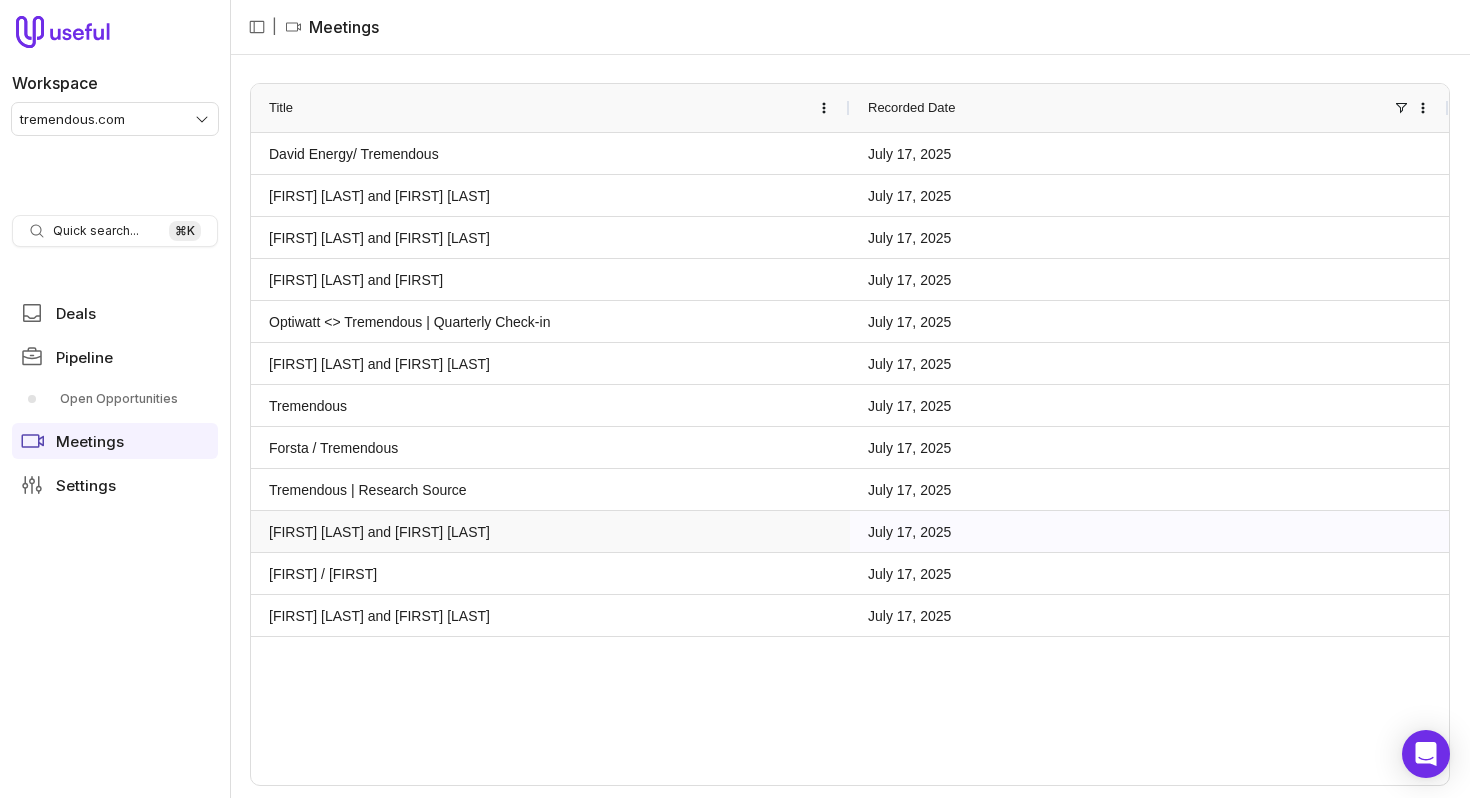 click on "[FIRST] [LAST] and [FIRST] [LAST]" at bounding box center (550, 531) 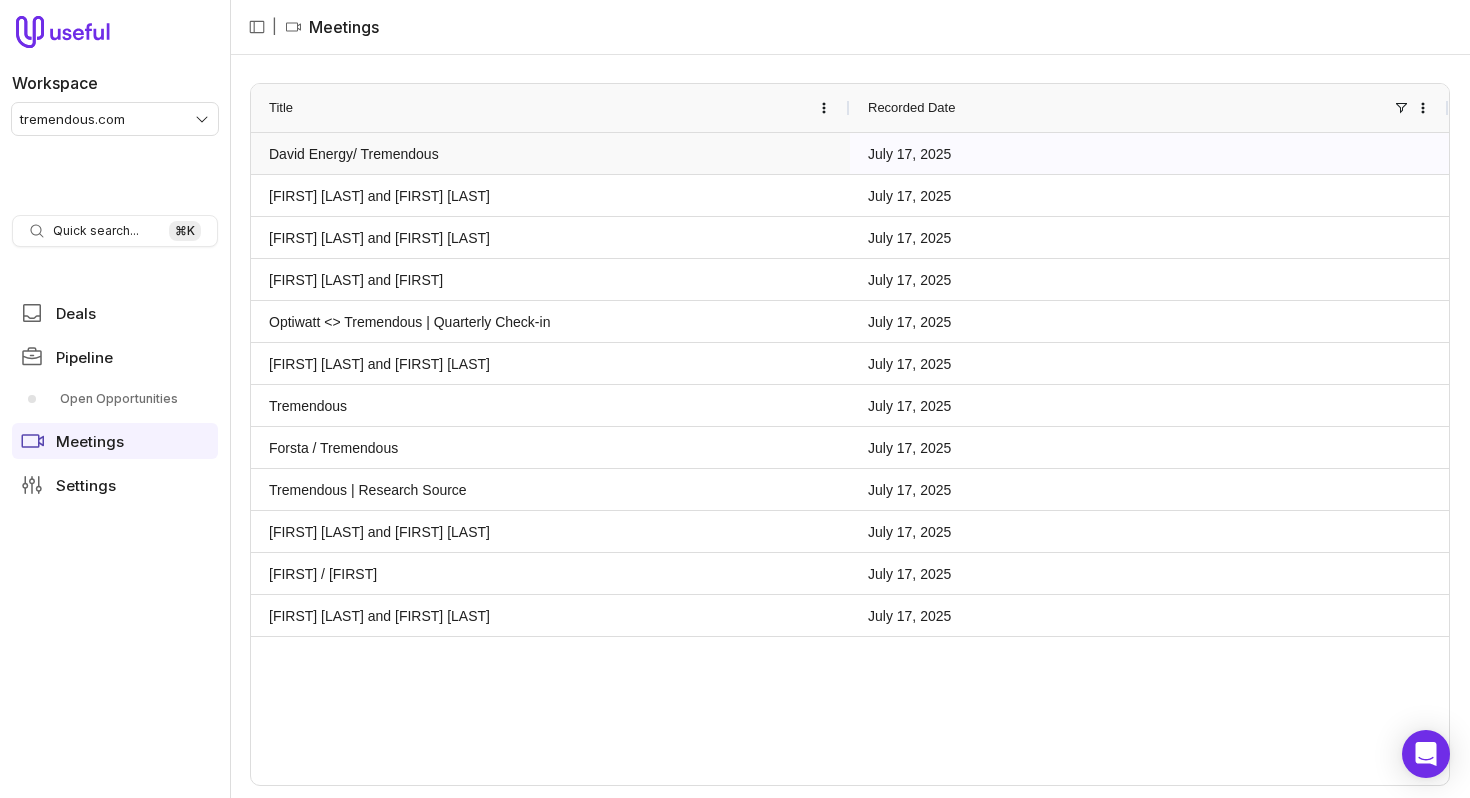 click on "David Energy/ Tremendous" at bounding box center [550, 153] 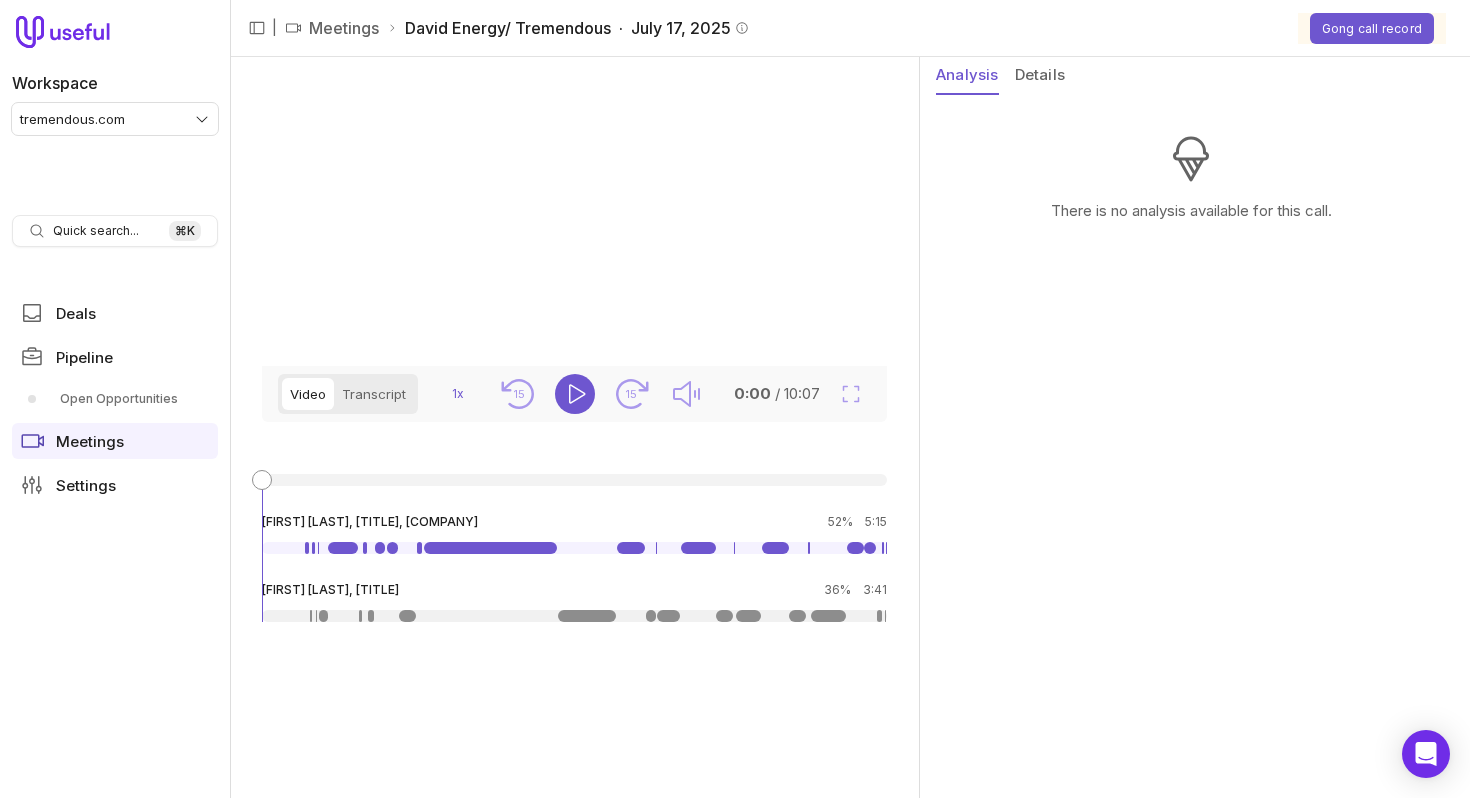 click on "Details" at bounding box center (1040, 76) 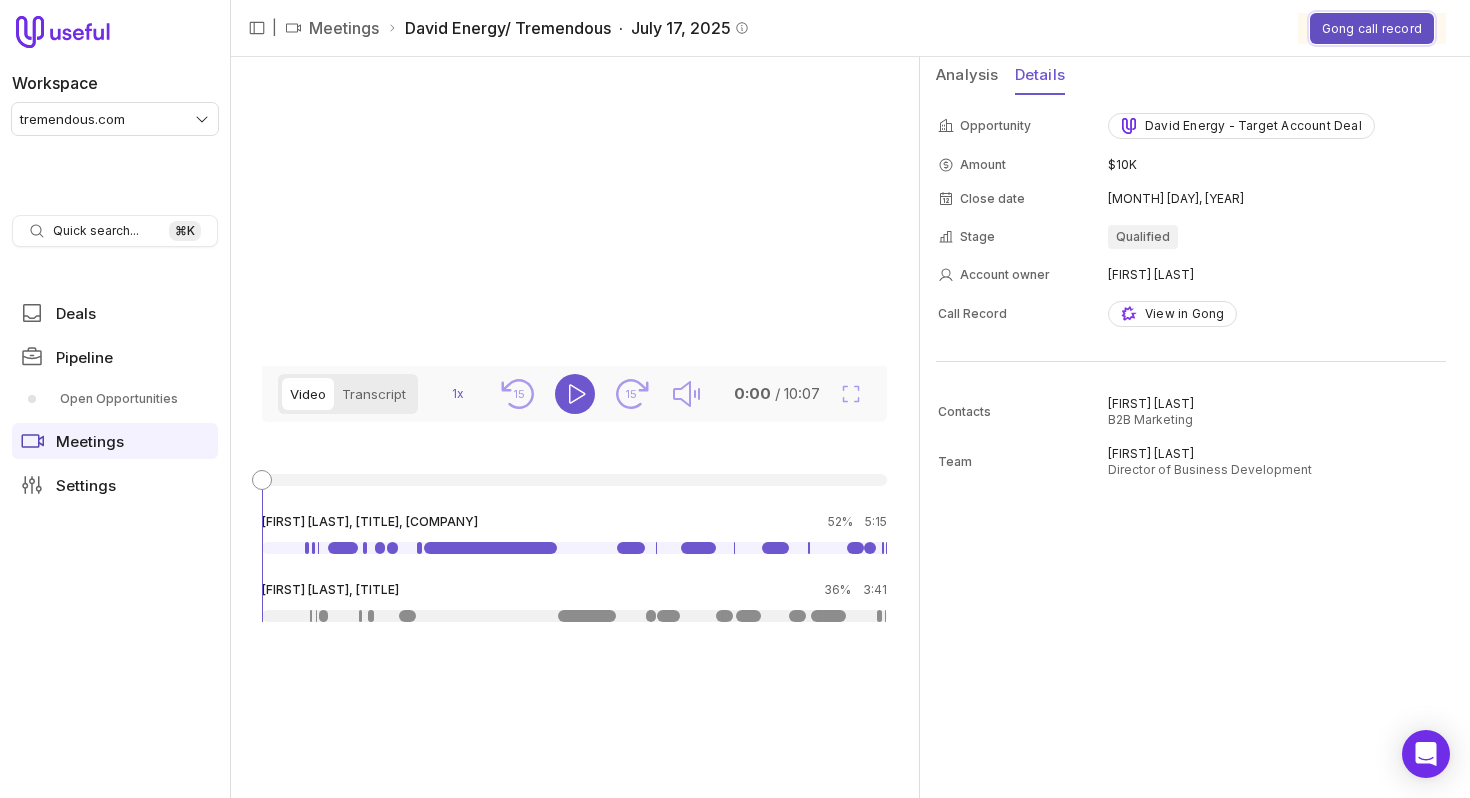 click on "Gong call record" at bounding box center (1372, 28) 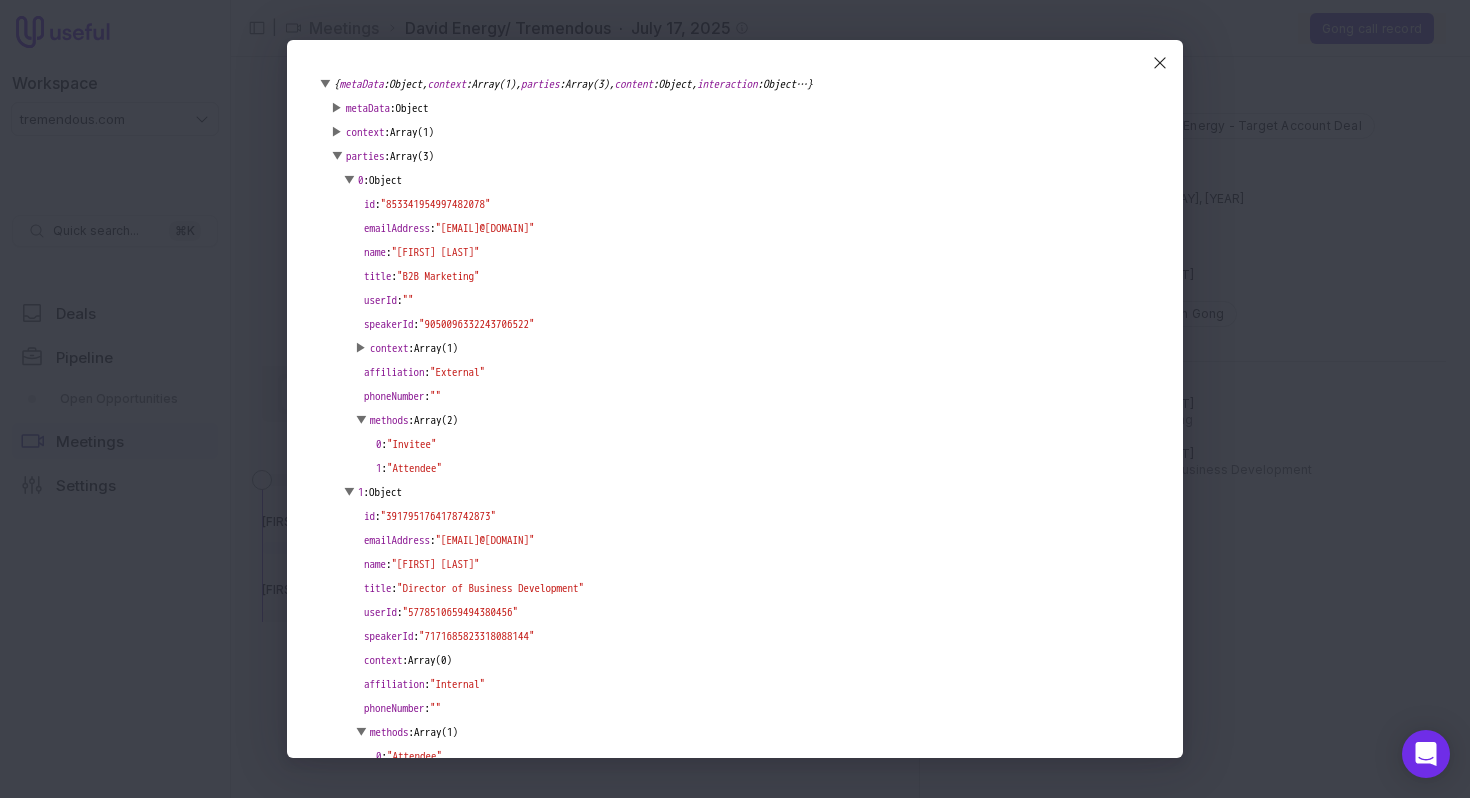click on "▶" at bounding box center [337, 156] 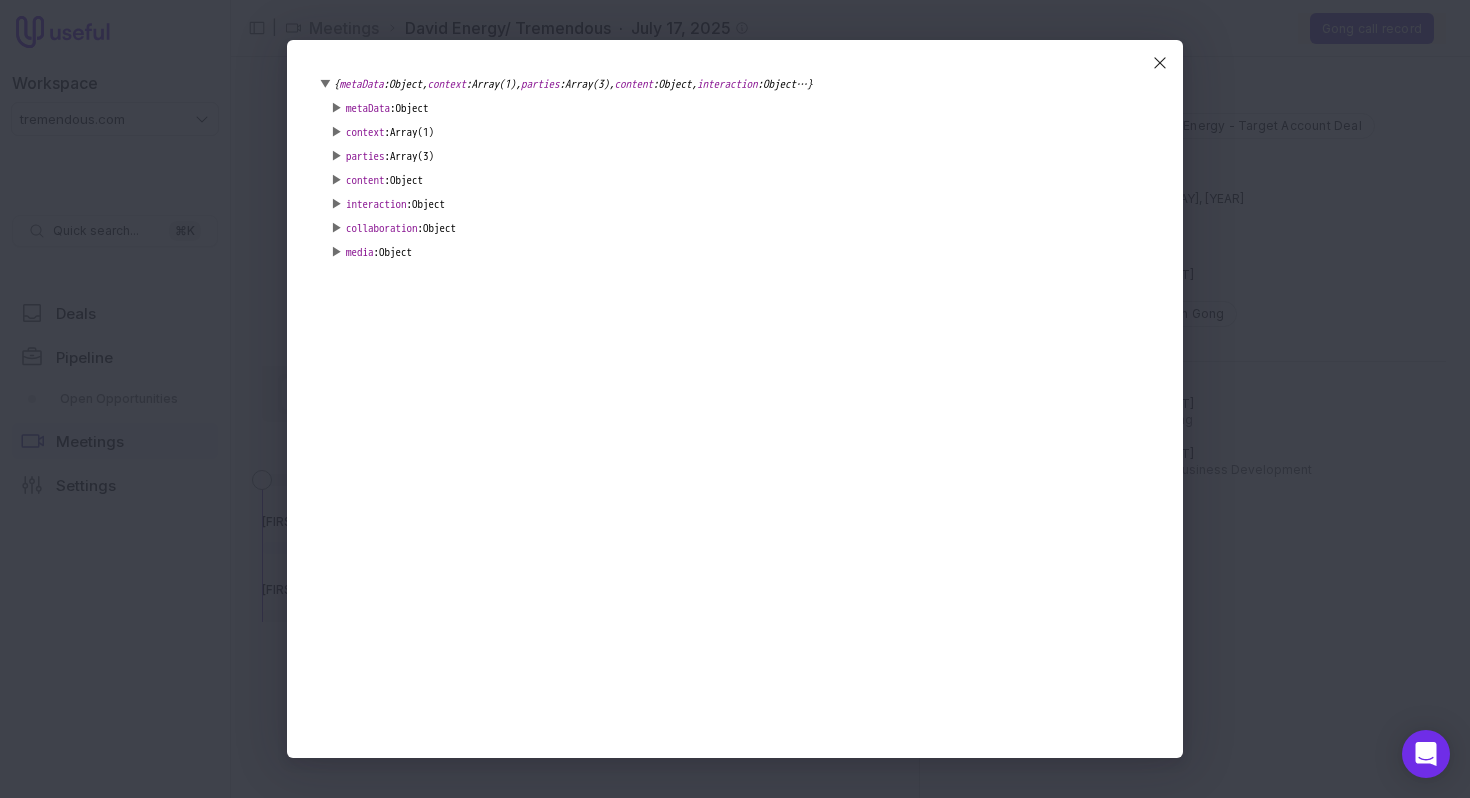 click on "▶" at bounding box center (337, 132) 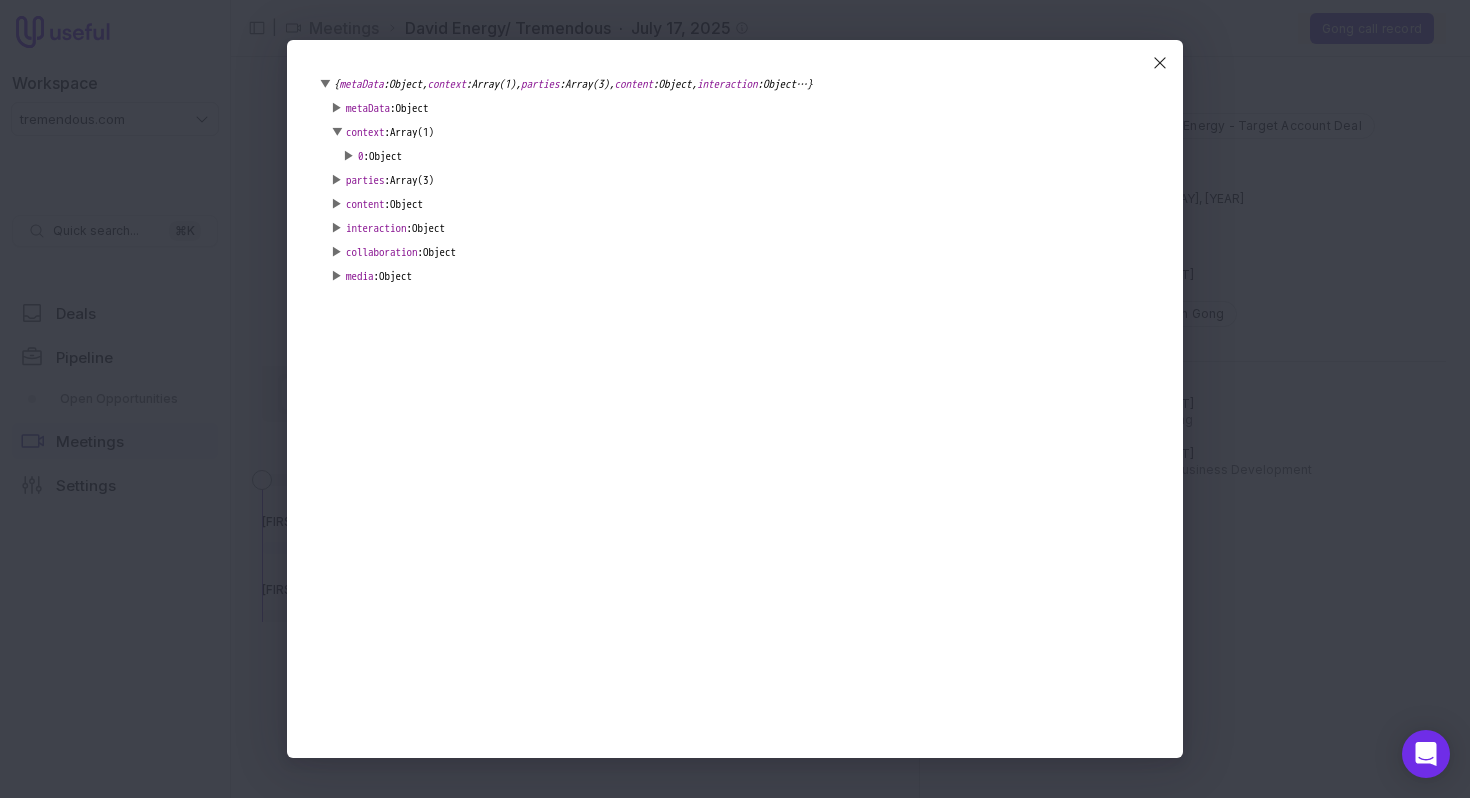 click on "▶" at bounding box center [349, 156] 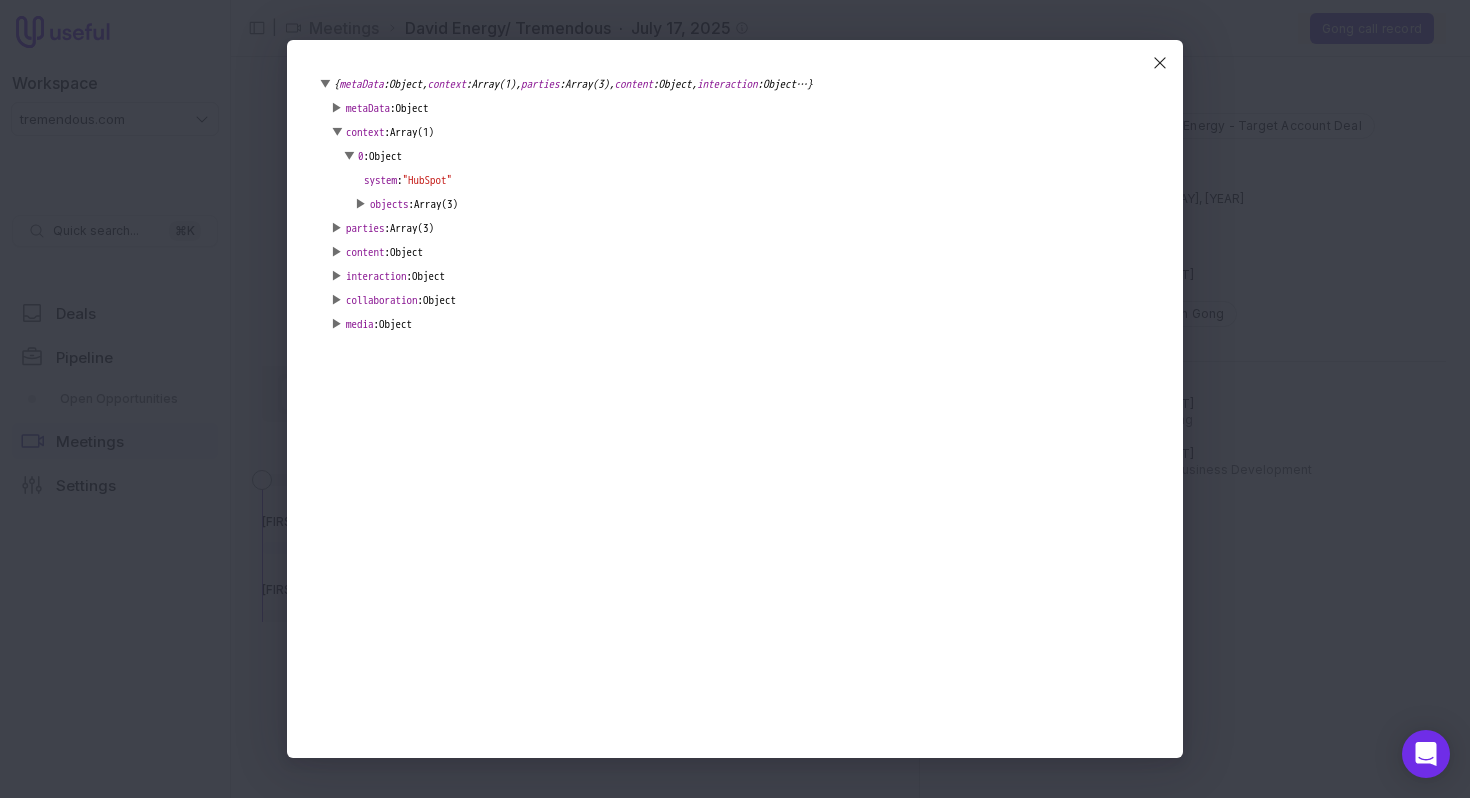 click on "▶ objects :  Array(3)" at bounding box center [753, 204] 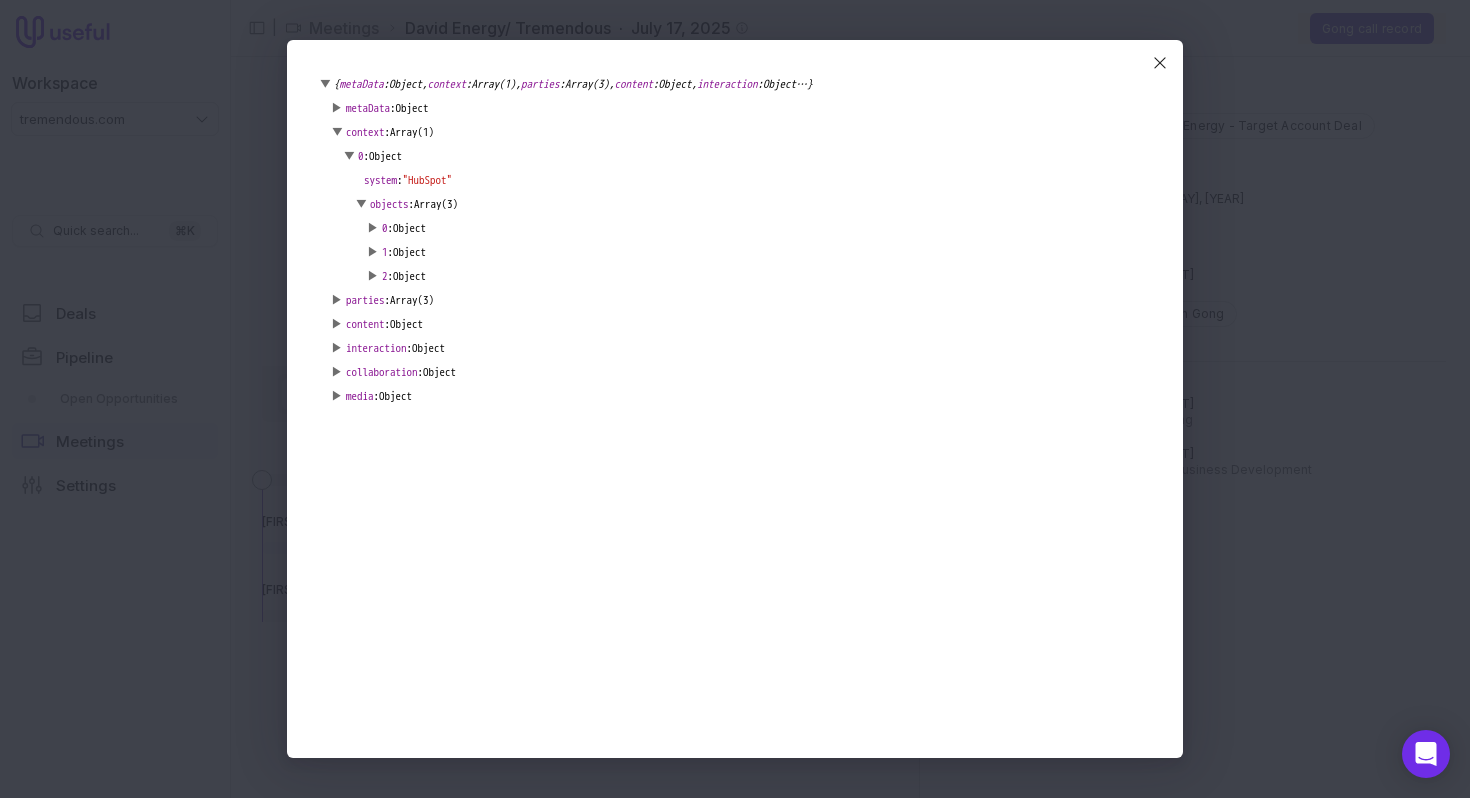 click on "▶" at bounding box center [373, 228] 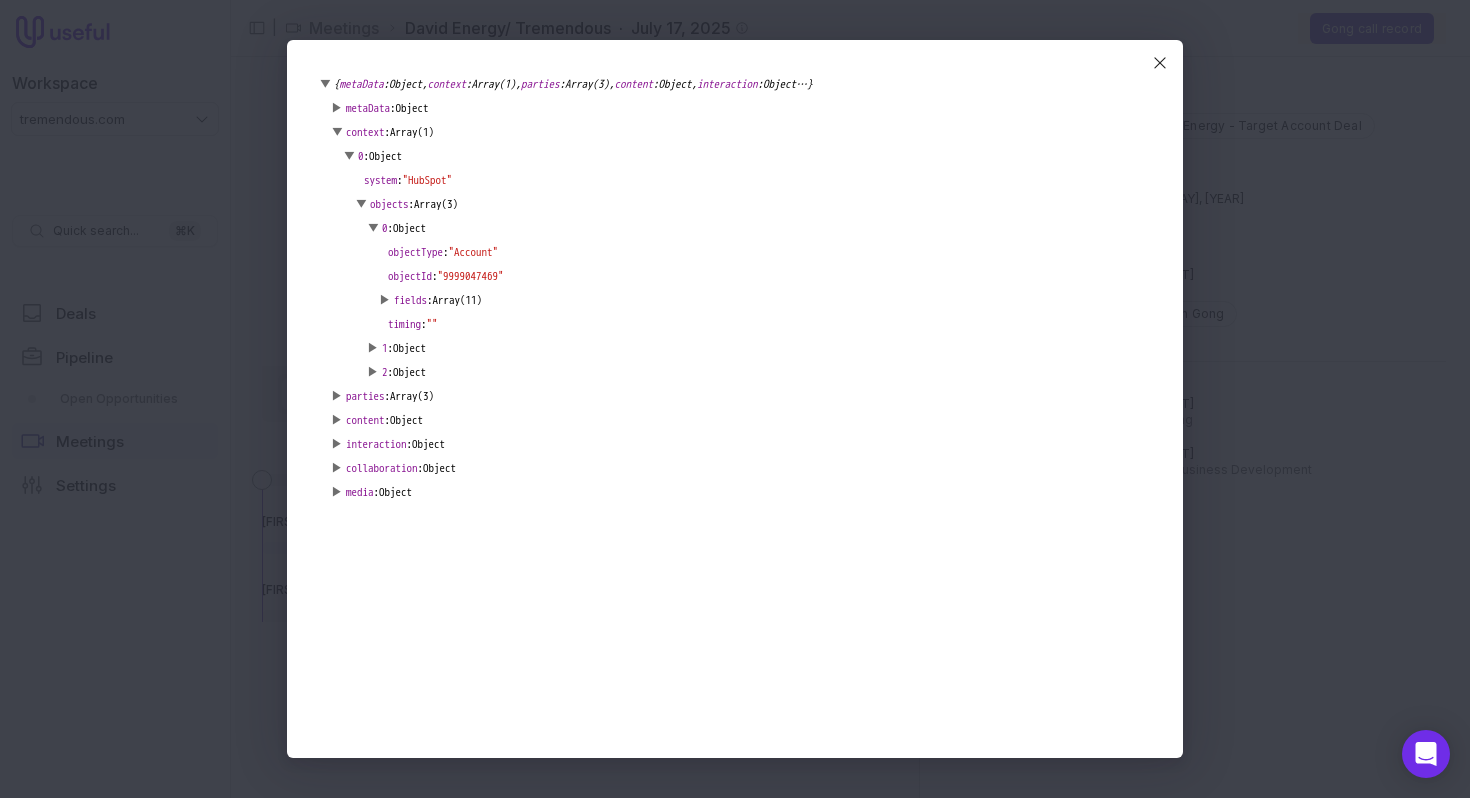 click on "▶" at bounding box center (373, 348) 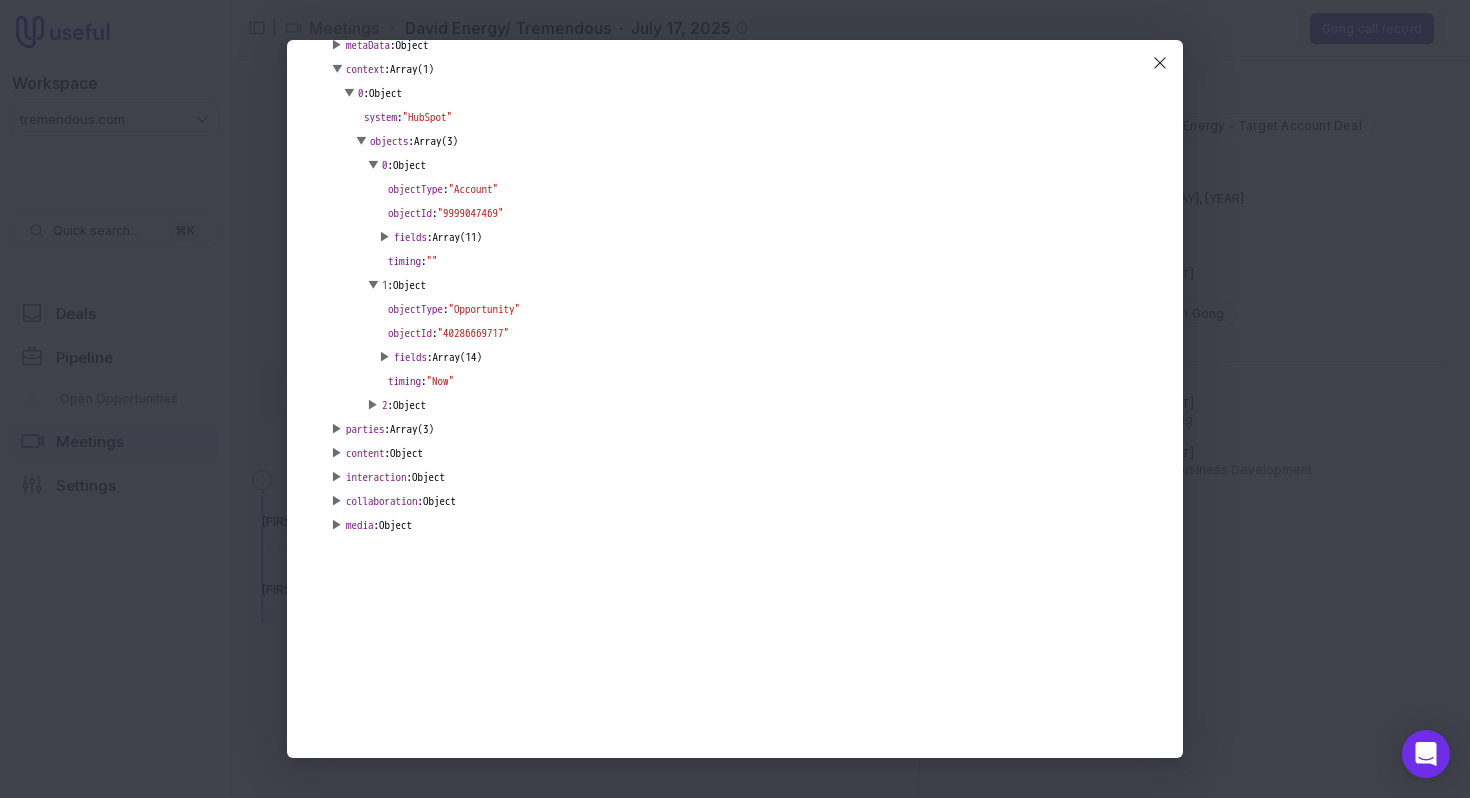 scroll, scrollTop: 134, scrollLeft: 0, axis: vertical 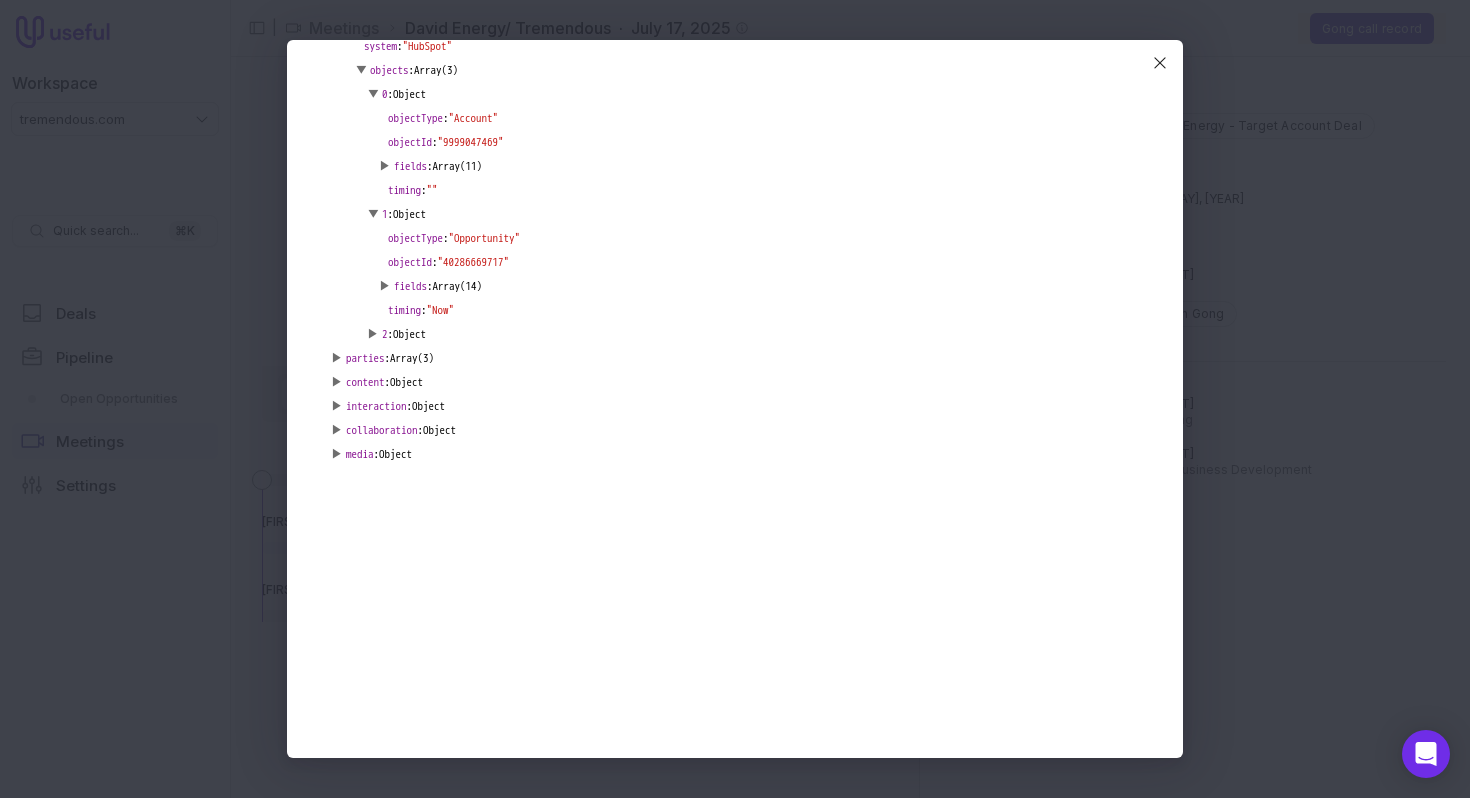 click on "▶" at bounding box center [373, 334] 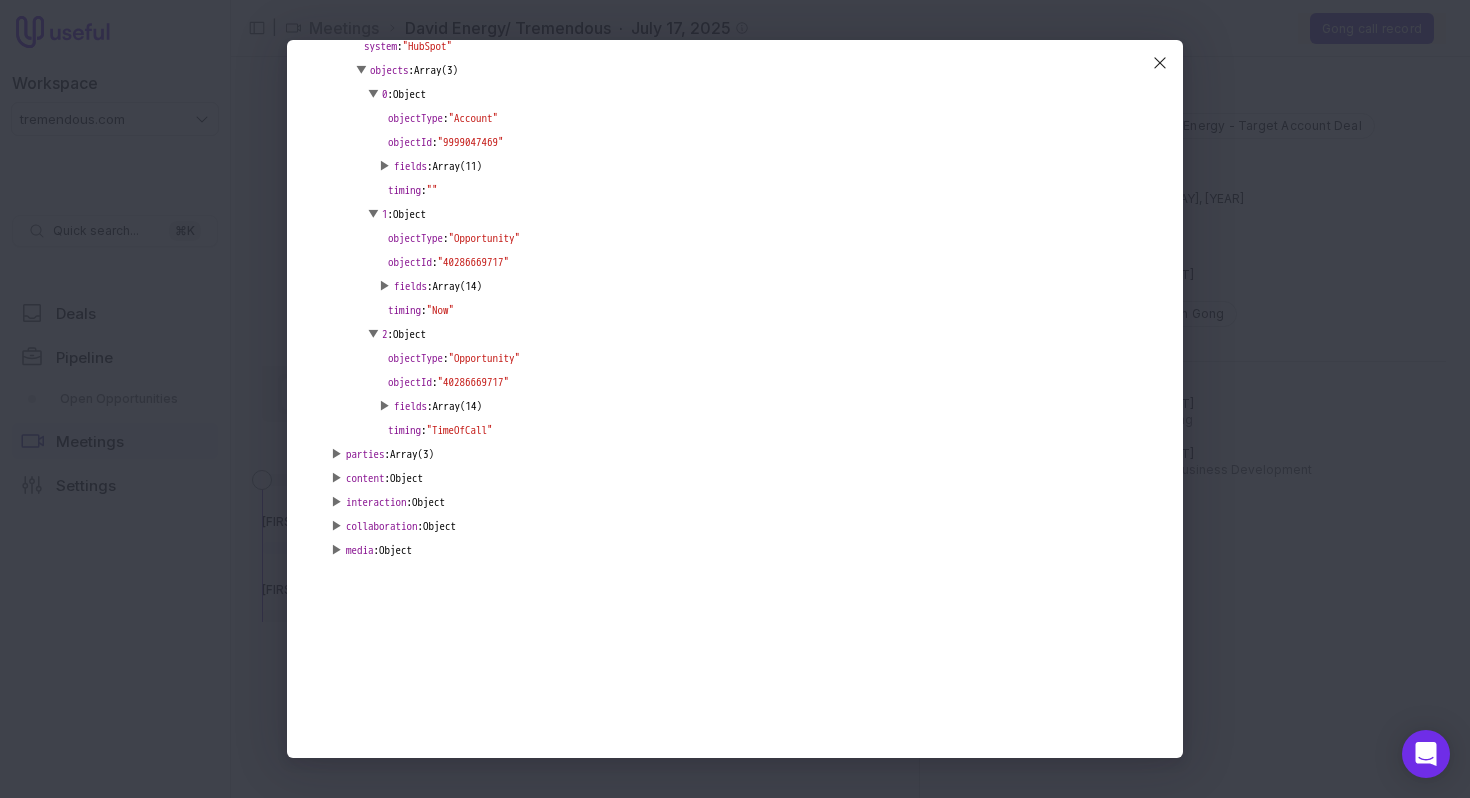 click on "fields" at bounding box center [410, 286] 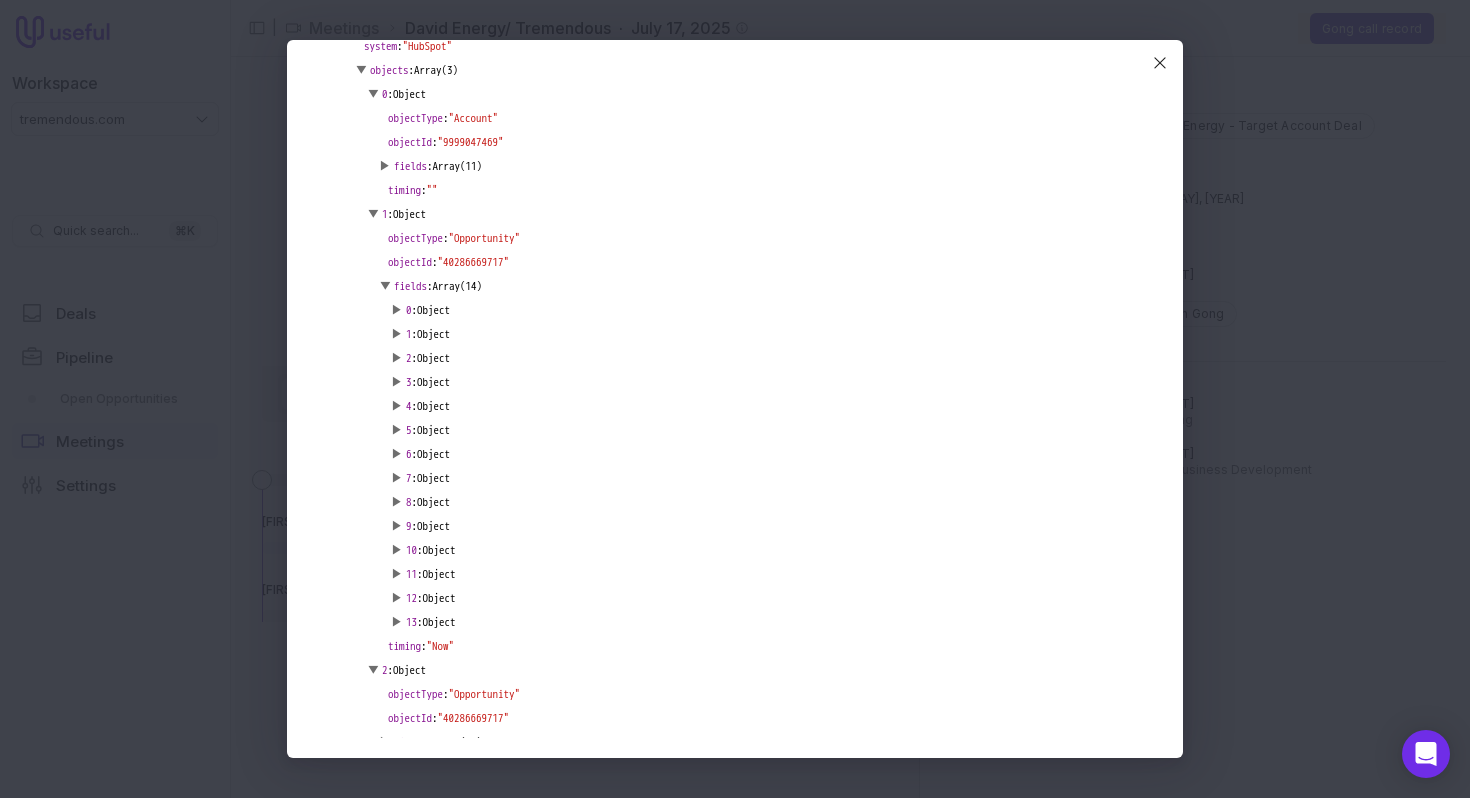 click on ":" at bounding box center (415, 310) 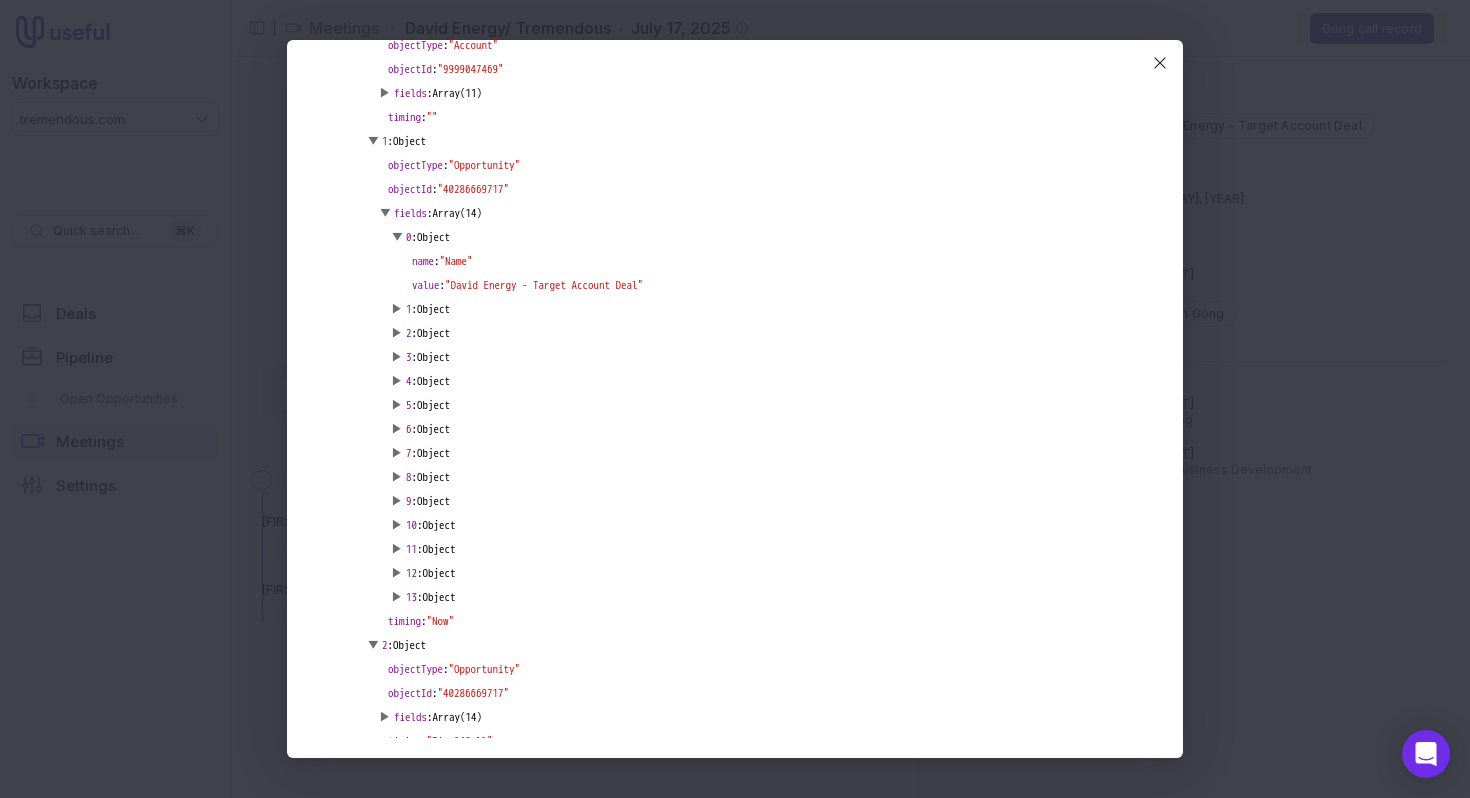 click on ":" at bounding box center [415, 309] 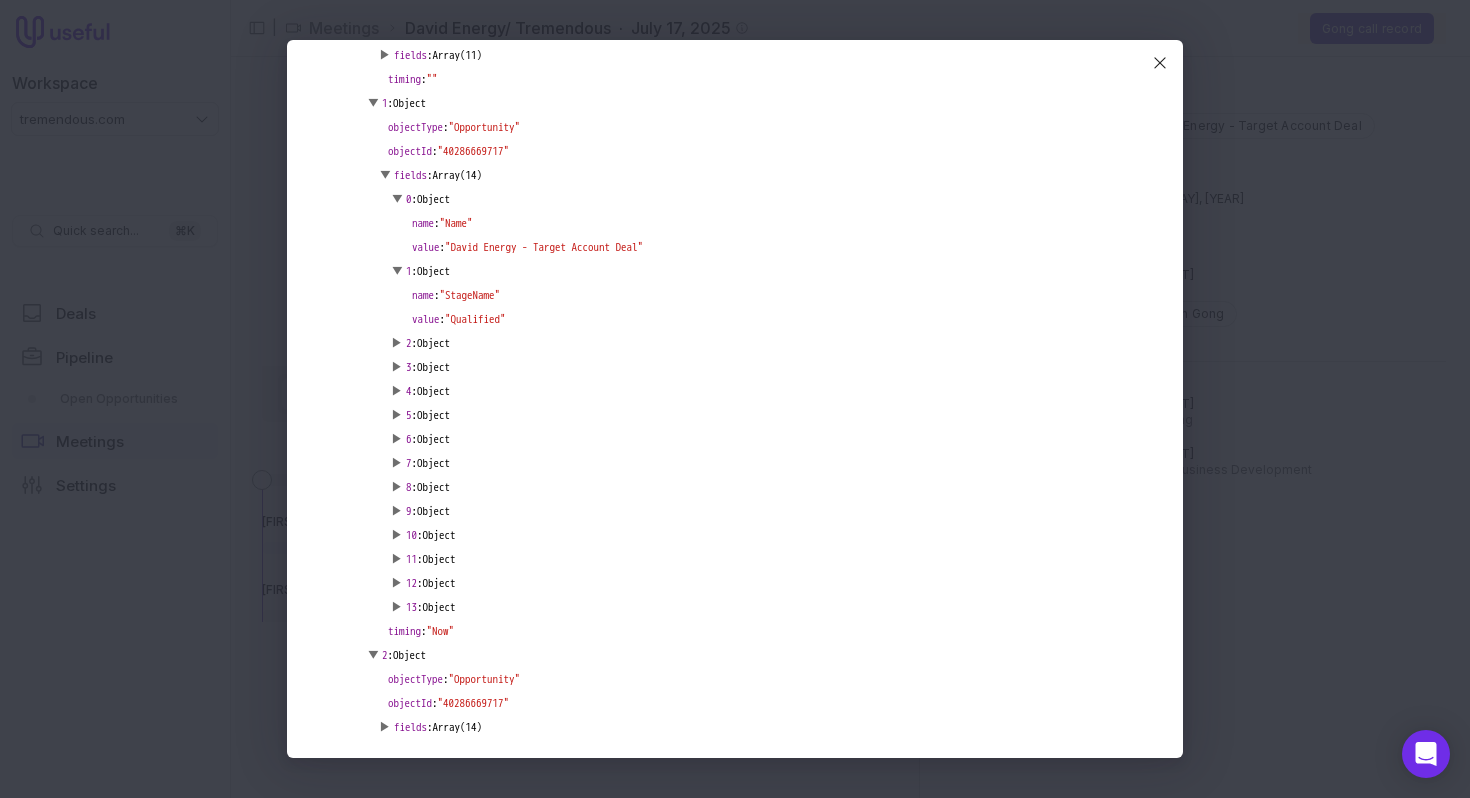 scroll, scrollTop: 112, scrollLeft: 0, axis: vertical 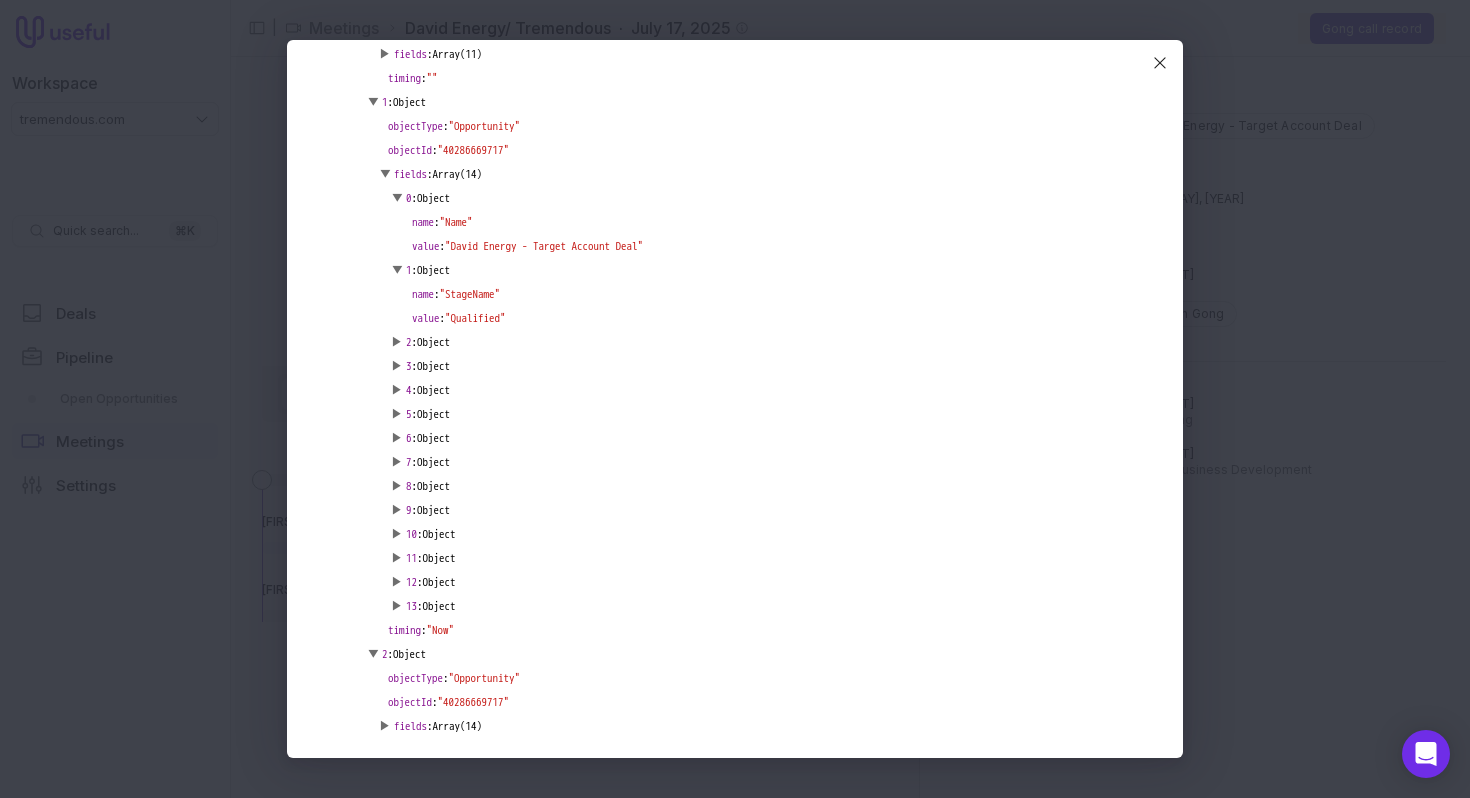 click on "▶ 2 :  Object" at bounding box center [771, 342] 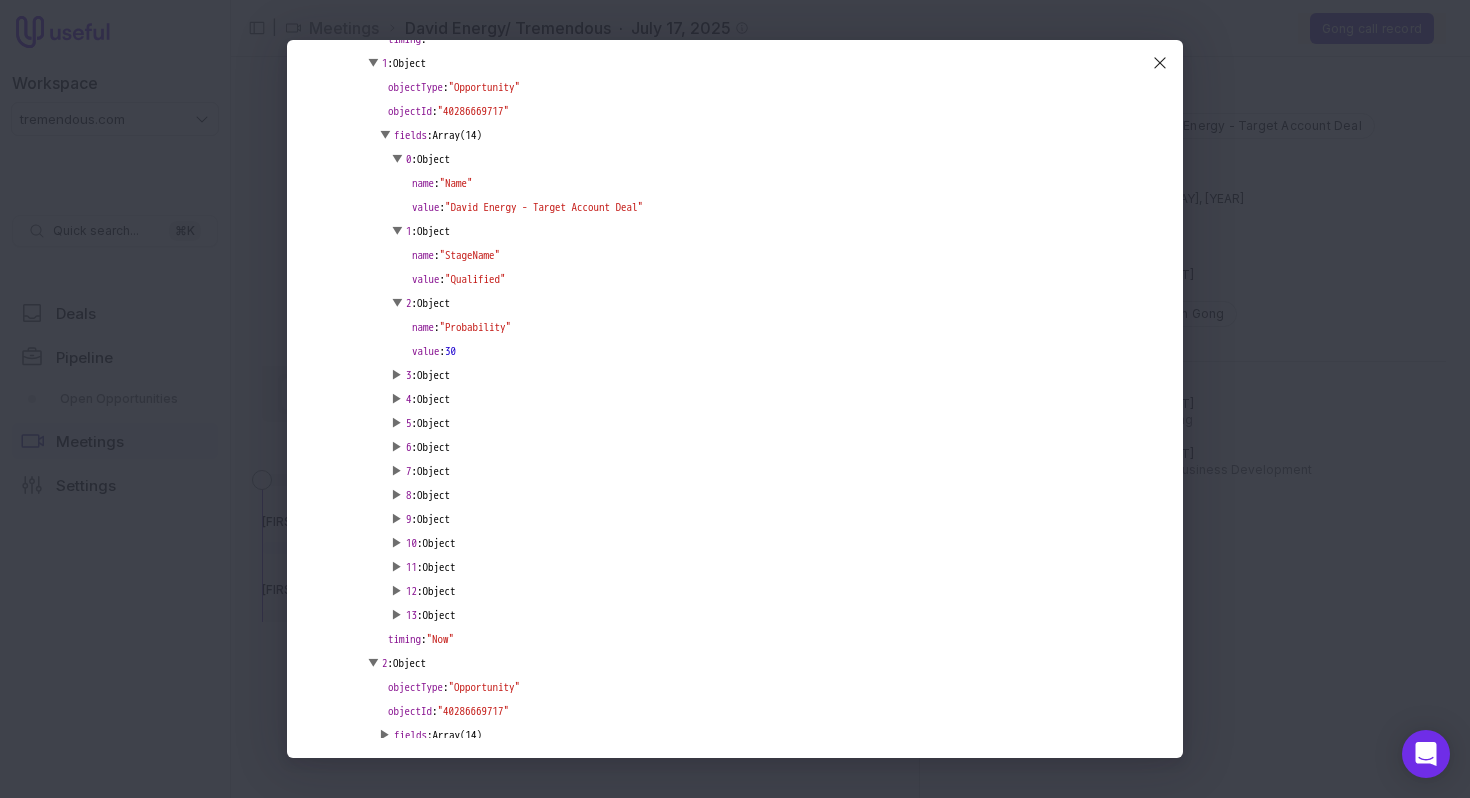 scroll, scrollTop: 154, scrollLeft: 0, axis: vertical 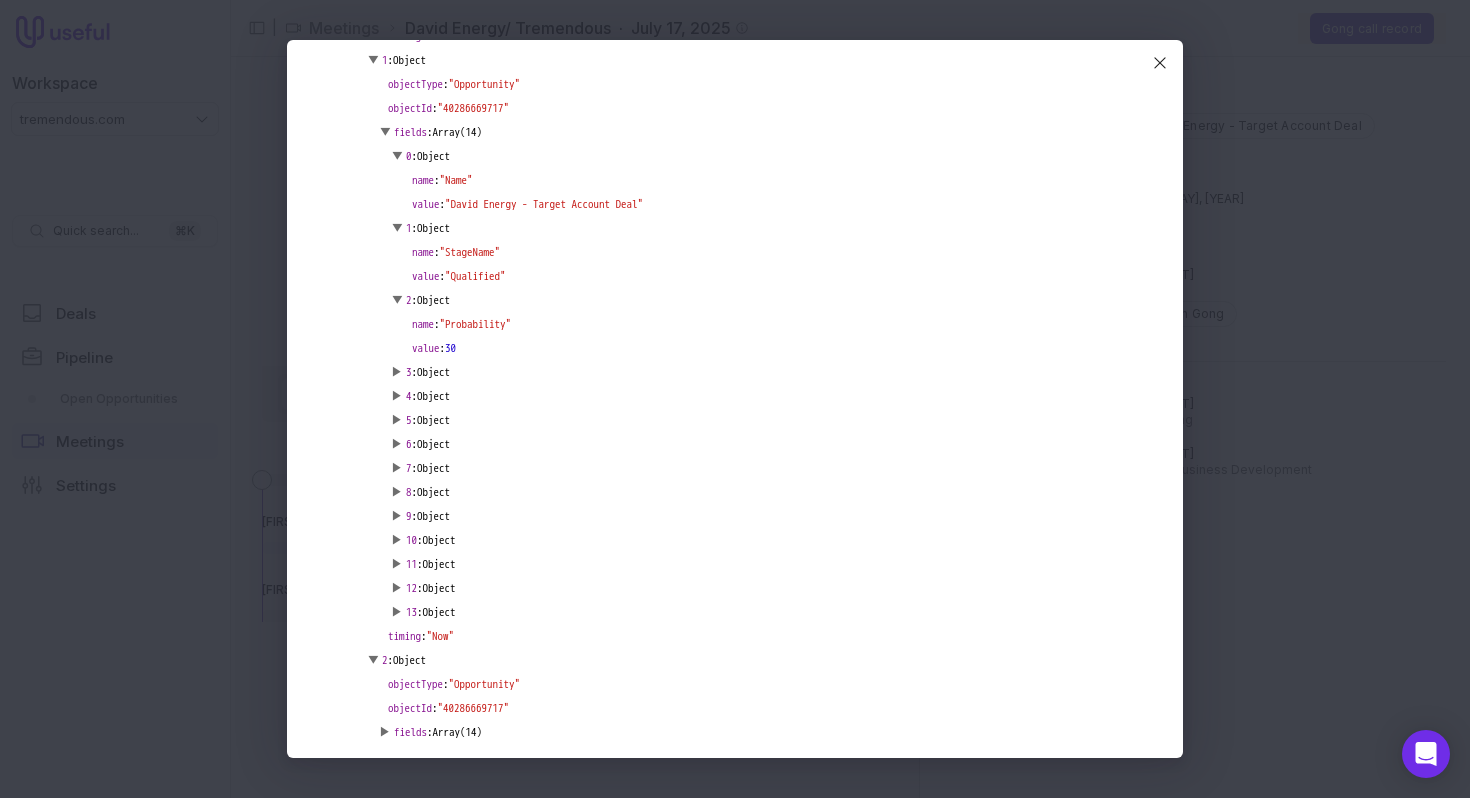 click on "Object" at bounding box center (433, 372) 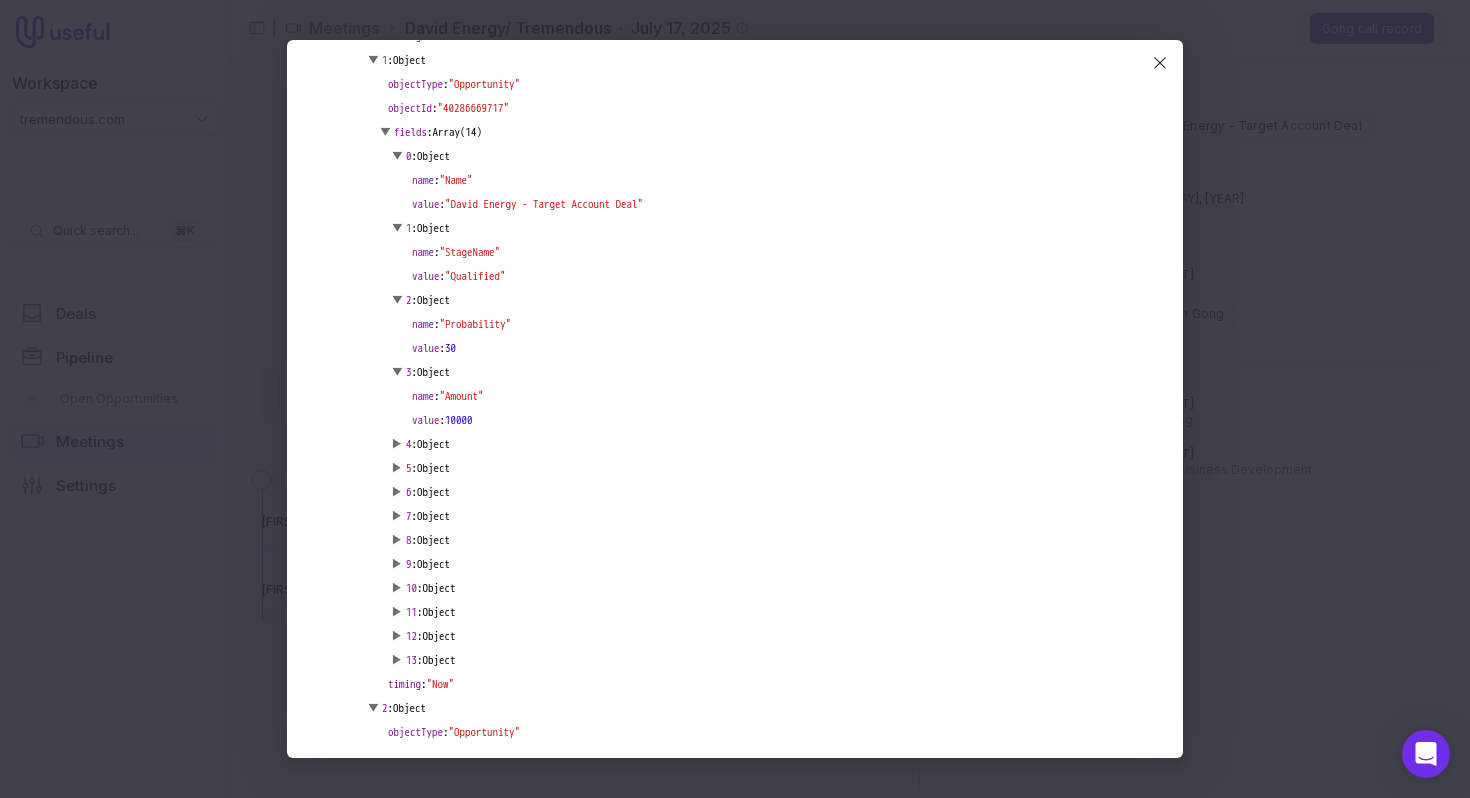 click on "Object" at bounding box center [433, 444] 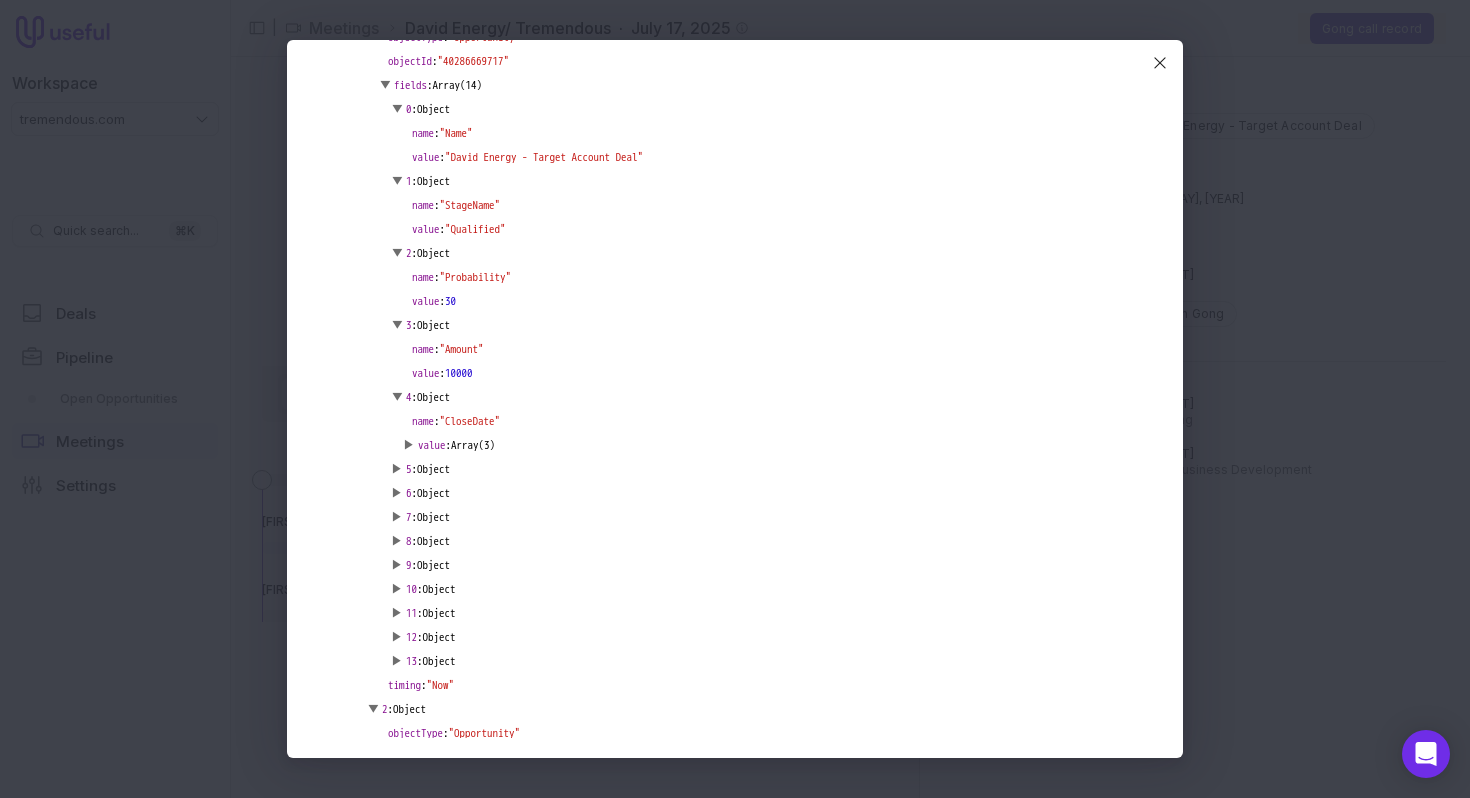 scroll, scrollTop: 206, scrollLeft: 0, axis: vertical 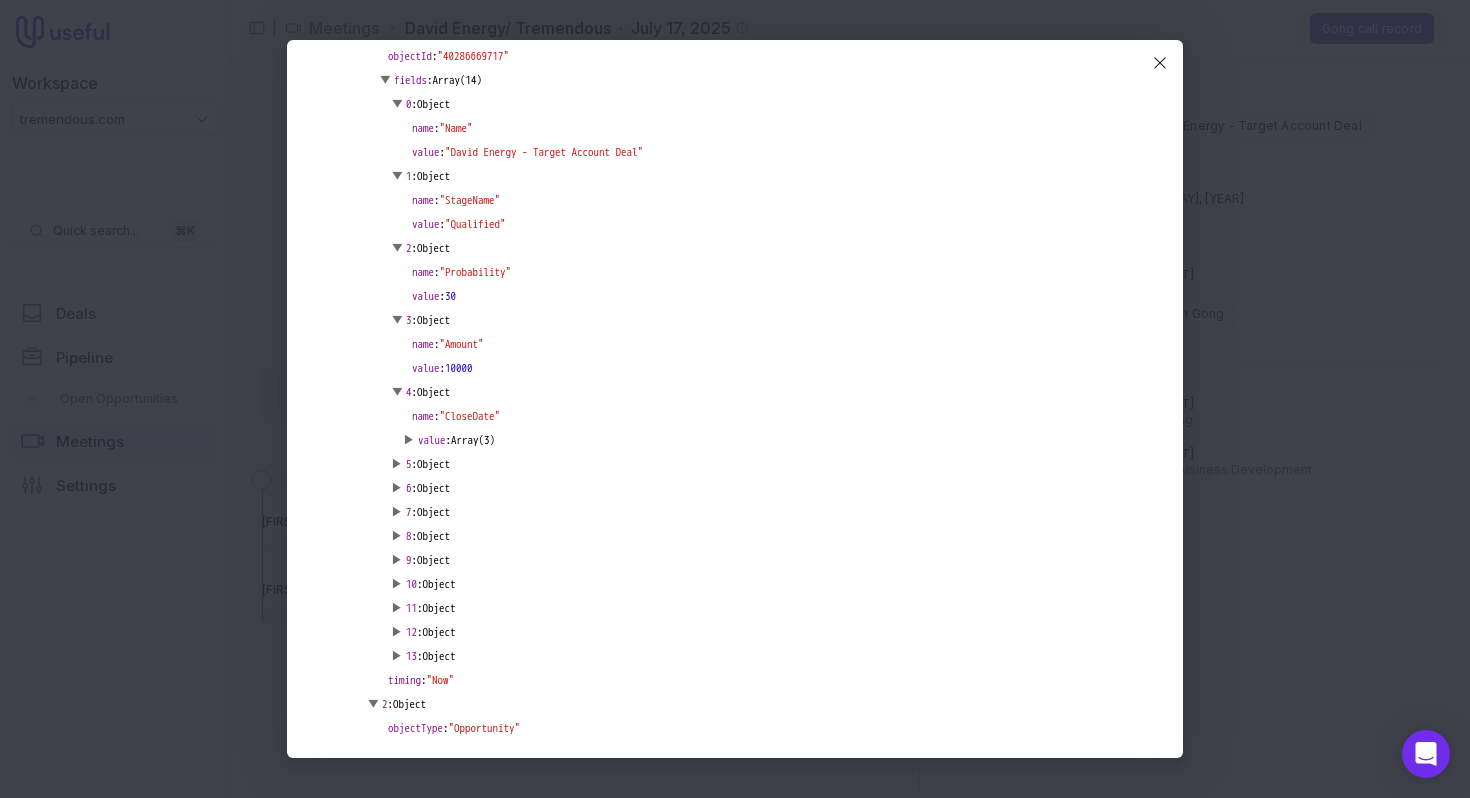 click on "Object" at bounding box center [433, 464] 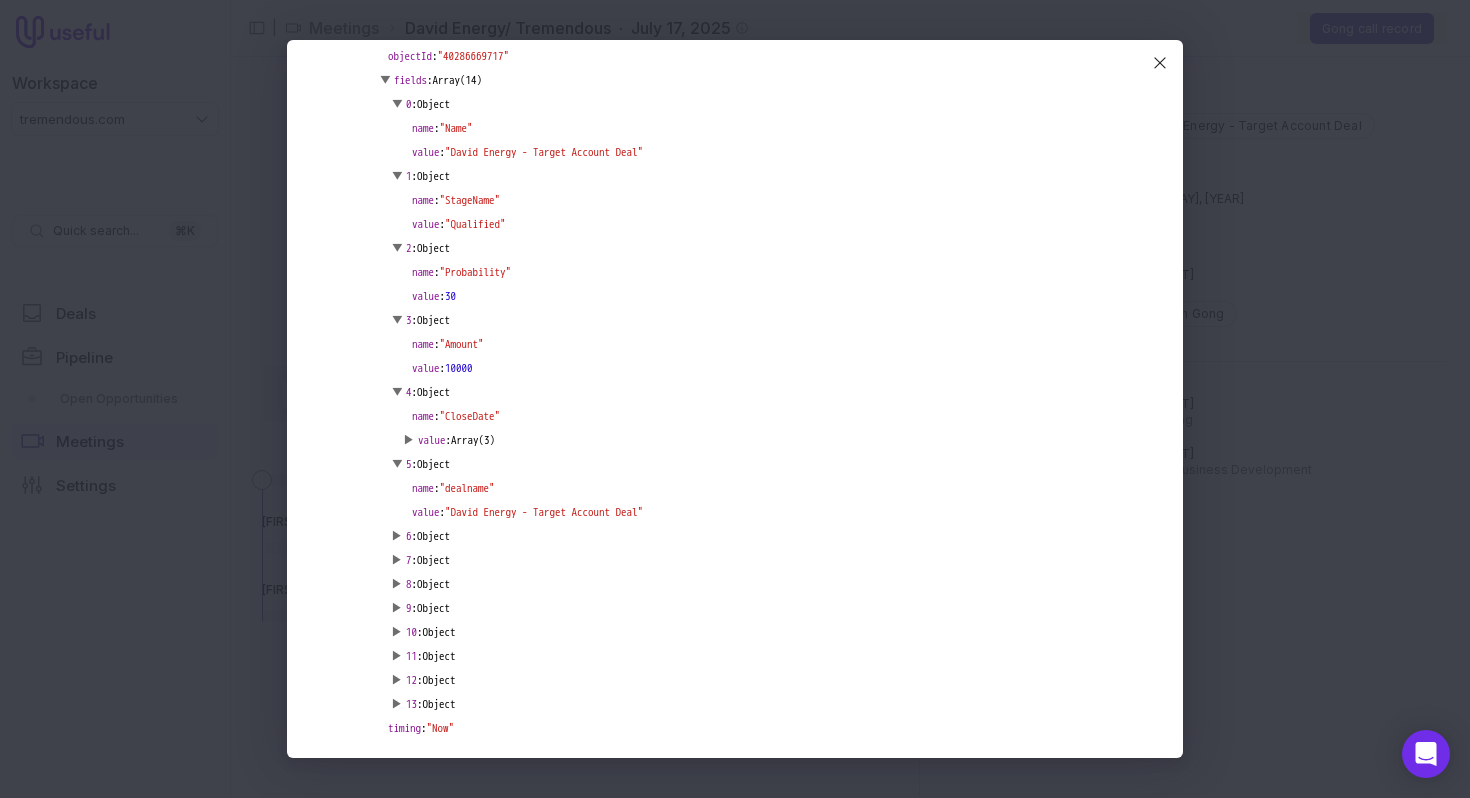 click on "Array(3)" at bounding box center (473, 440) 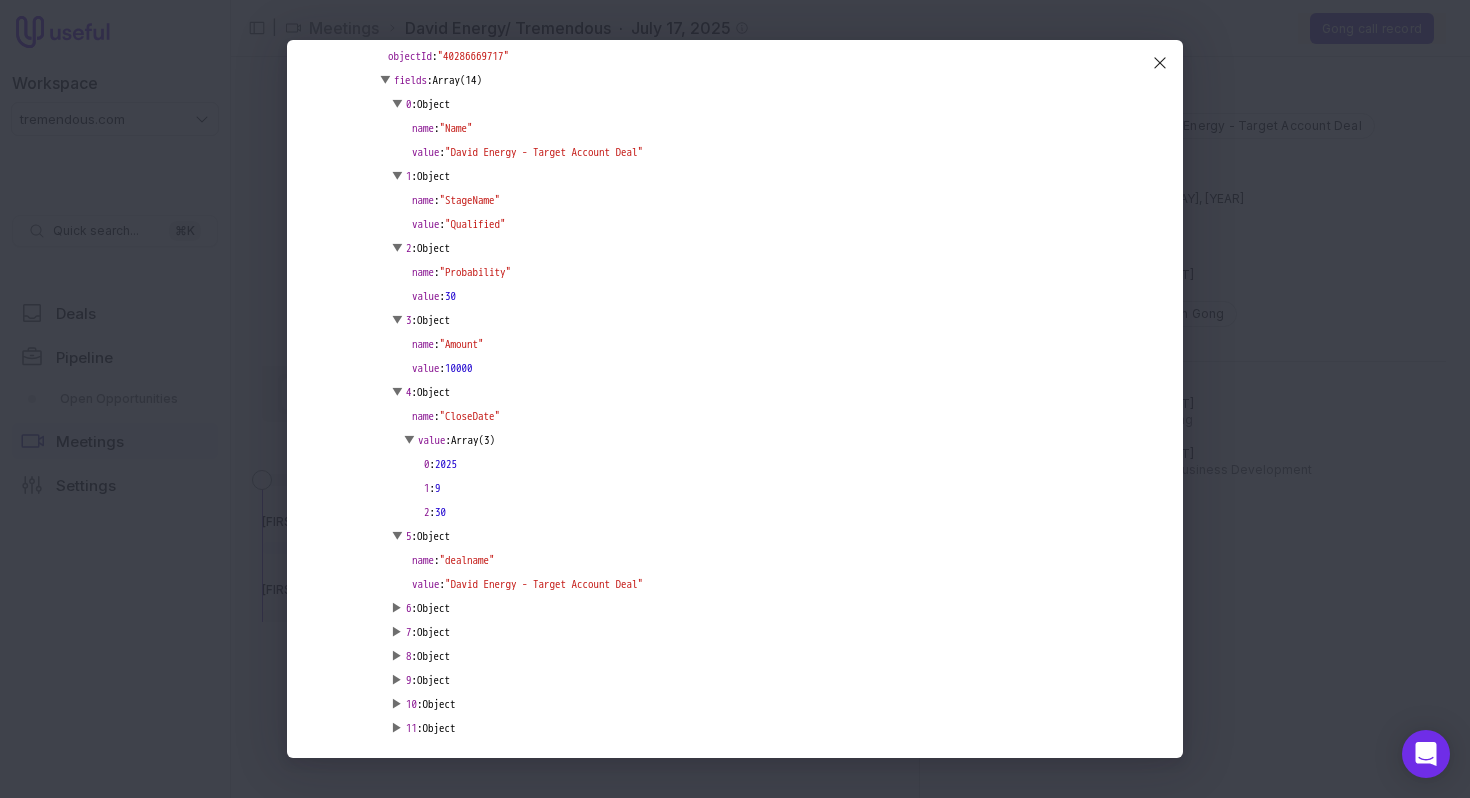 click on "Array(3)" at bounding box center [473, 440] 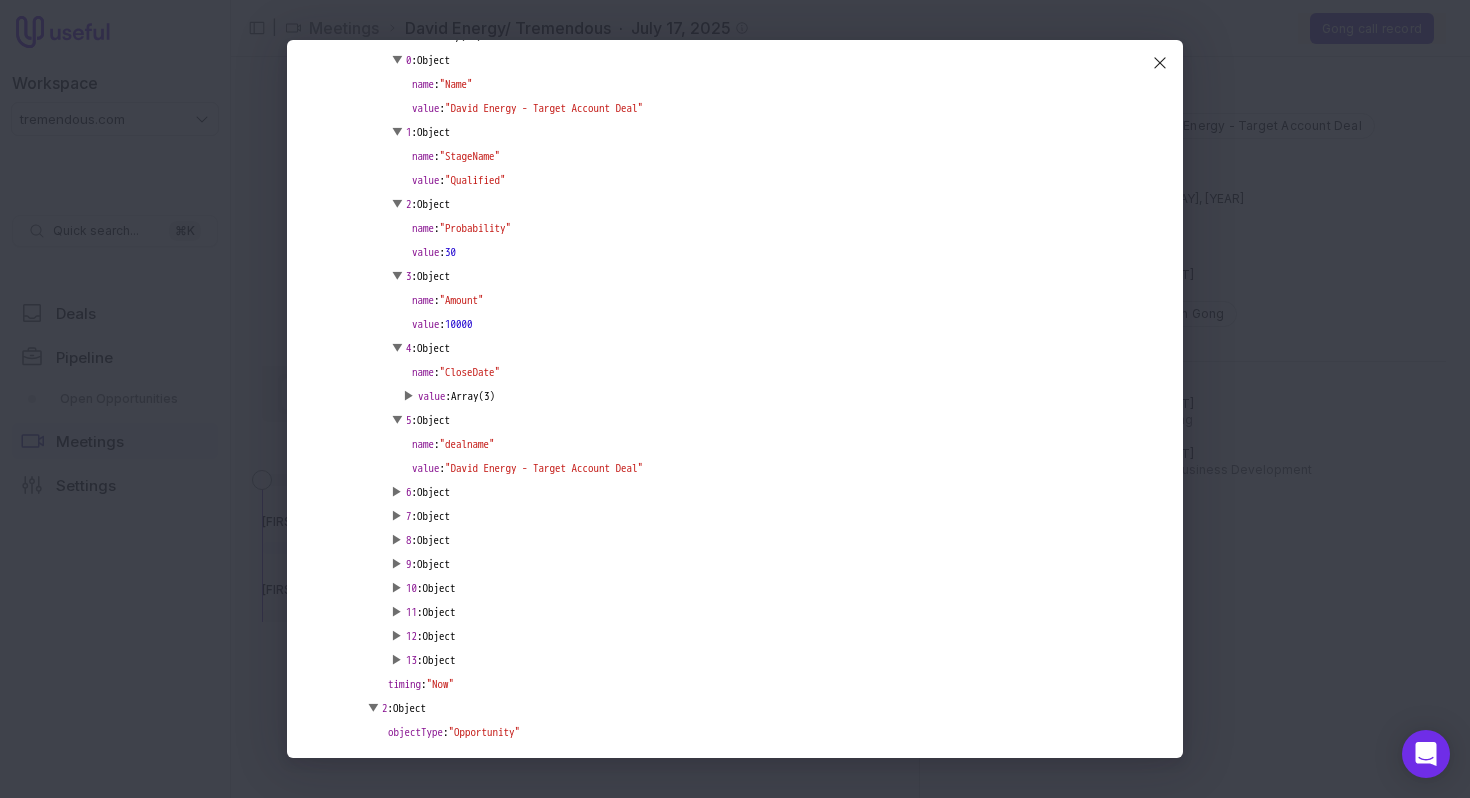 scroll, scrollTop: 285, scrollLeft: 0, axis: vertical 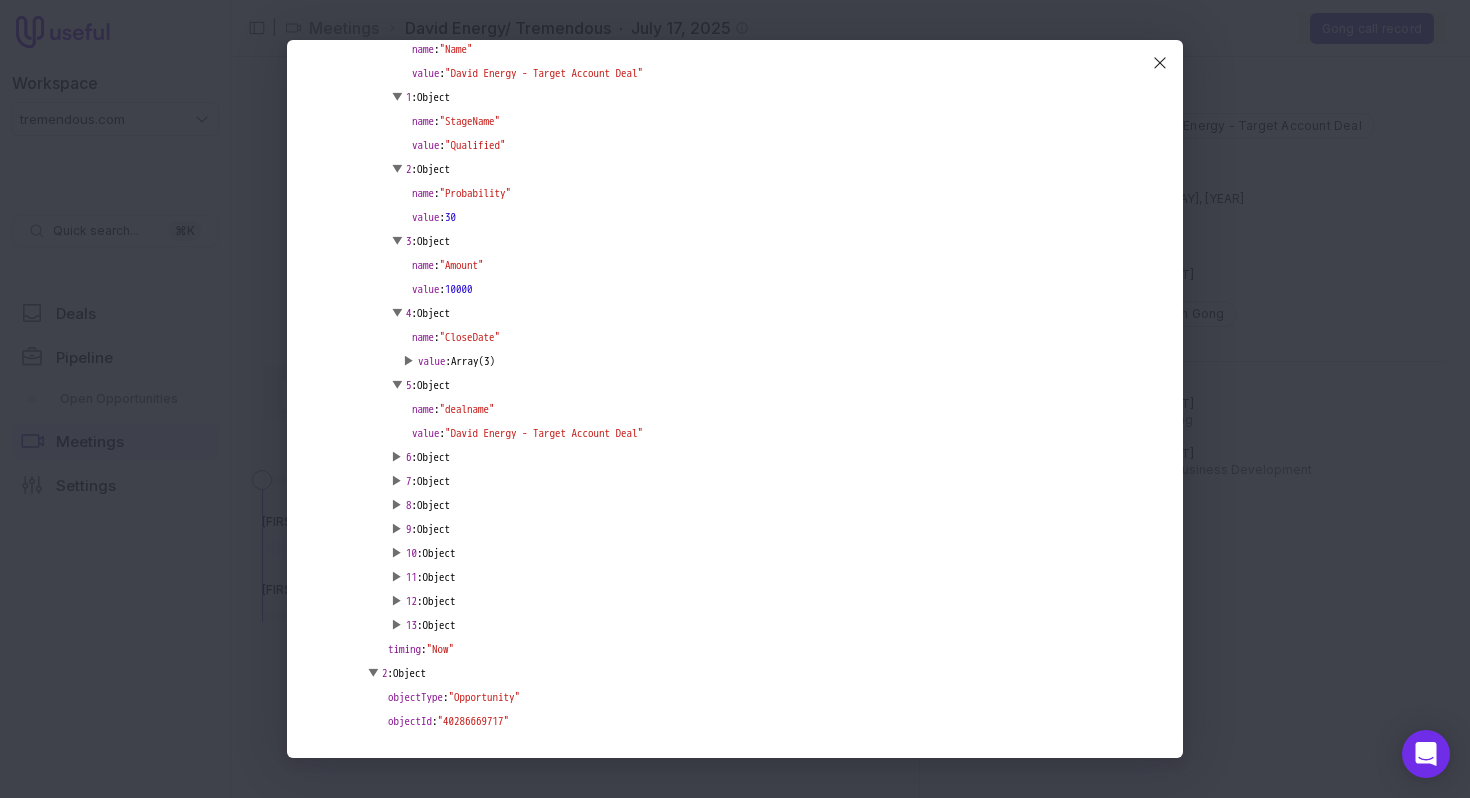 click on "Object" at bounding box center [433, 457] 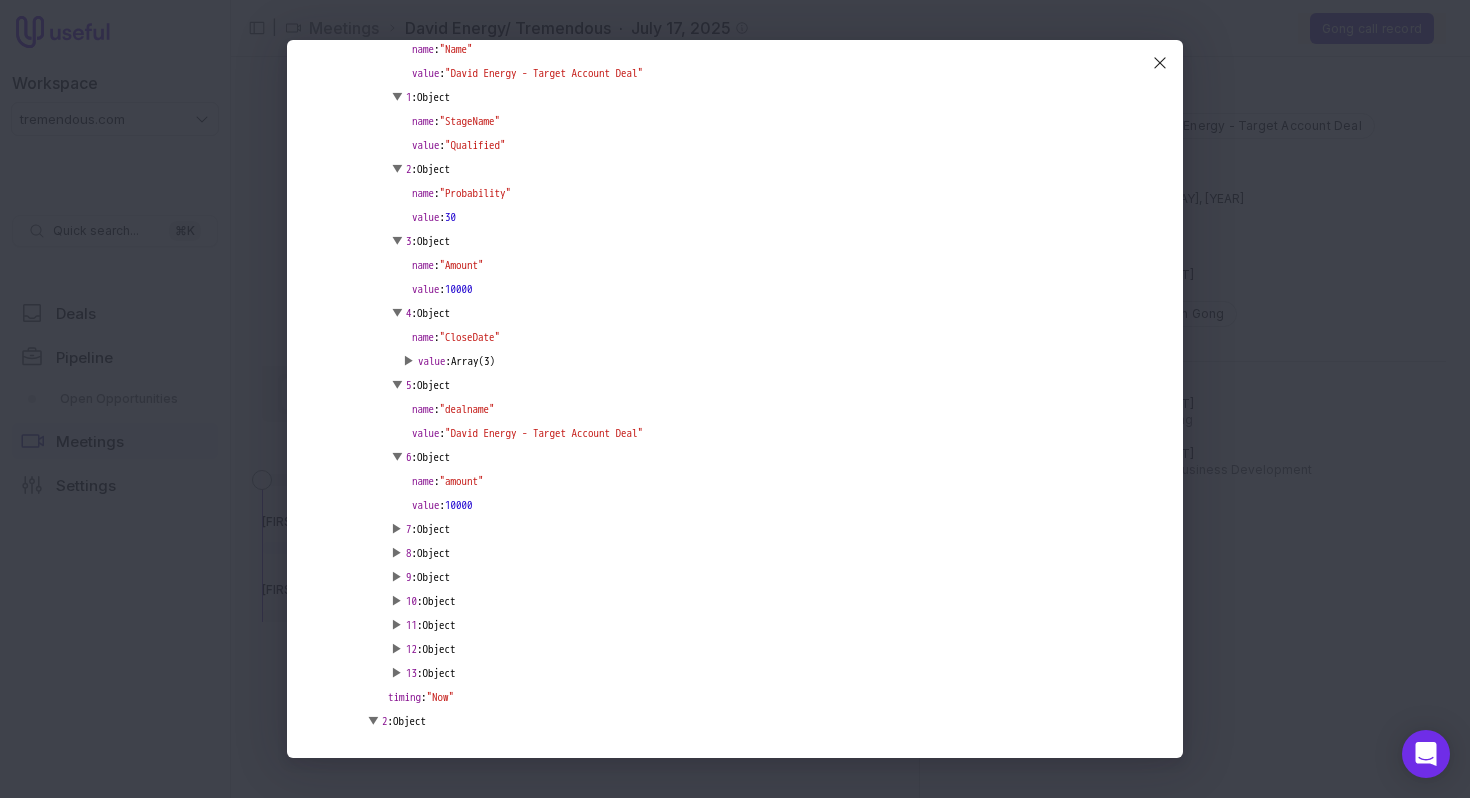 click on "▶ 7 :  Object" at bounding box center [771, 529] 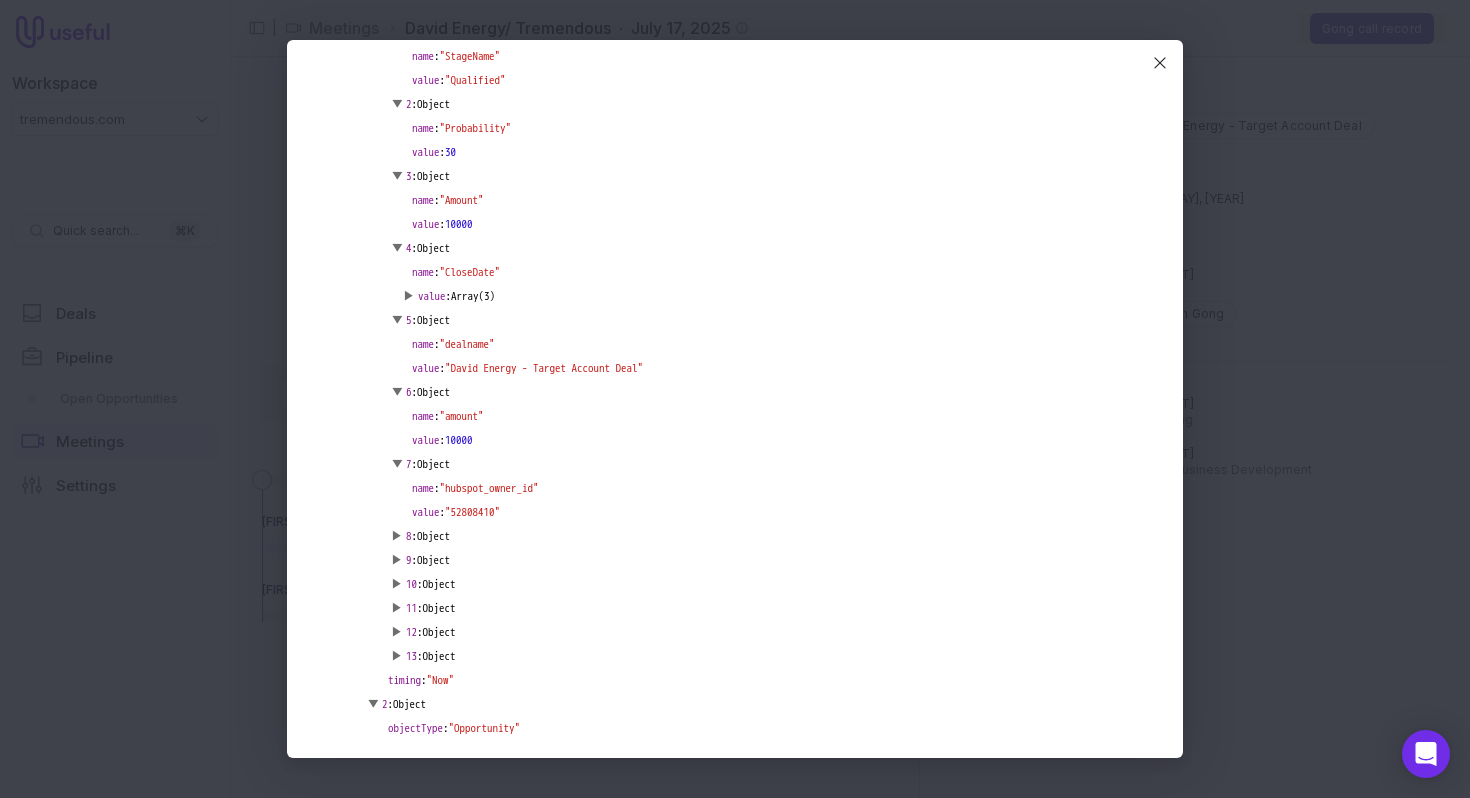 scroll, scrollTop: 374, scrollLeft: 0, axis: vertical 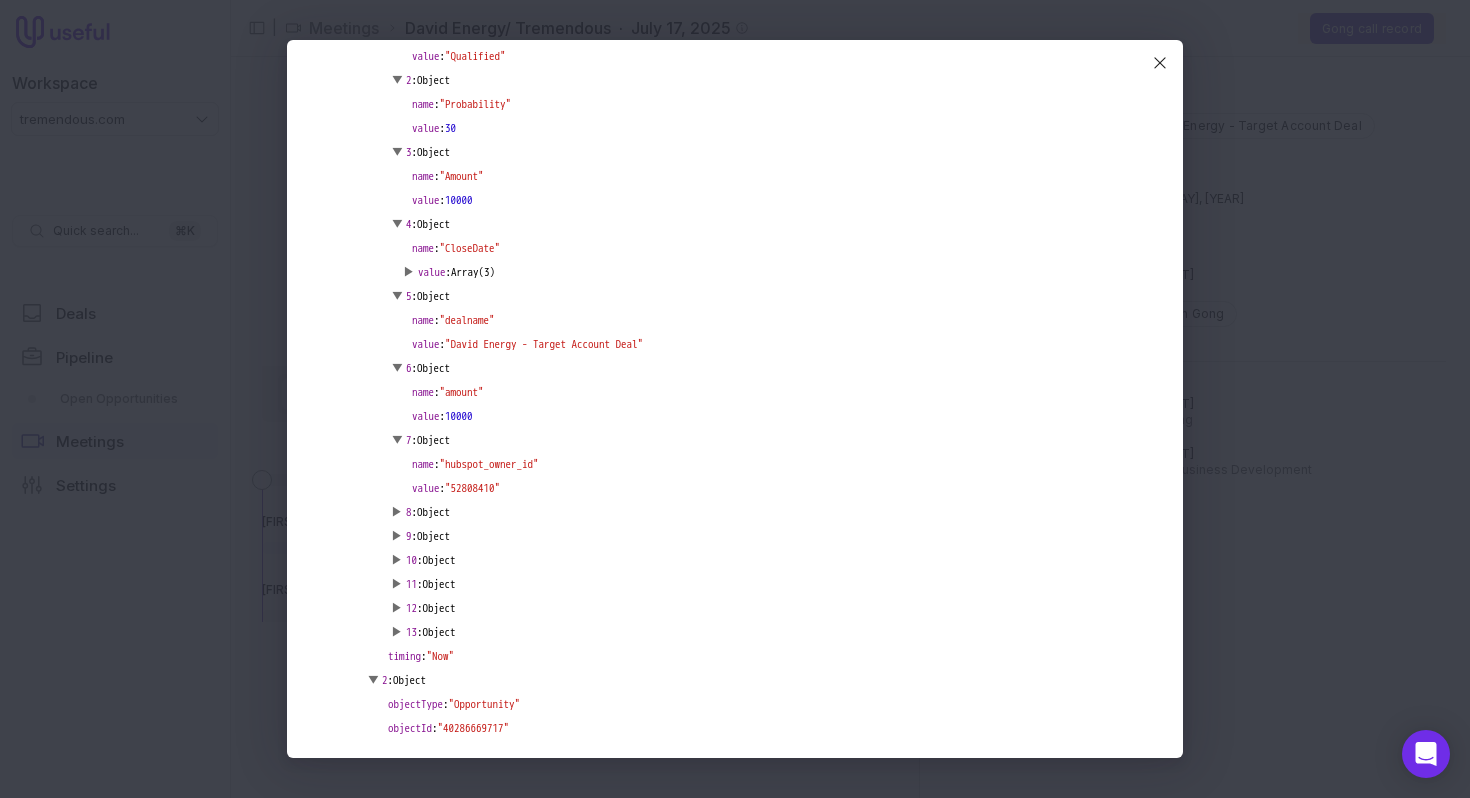 click on "Object" at bounding box center (433, 512) 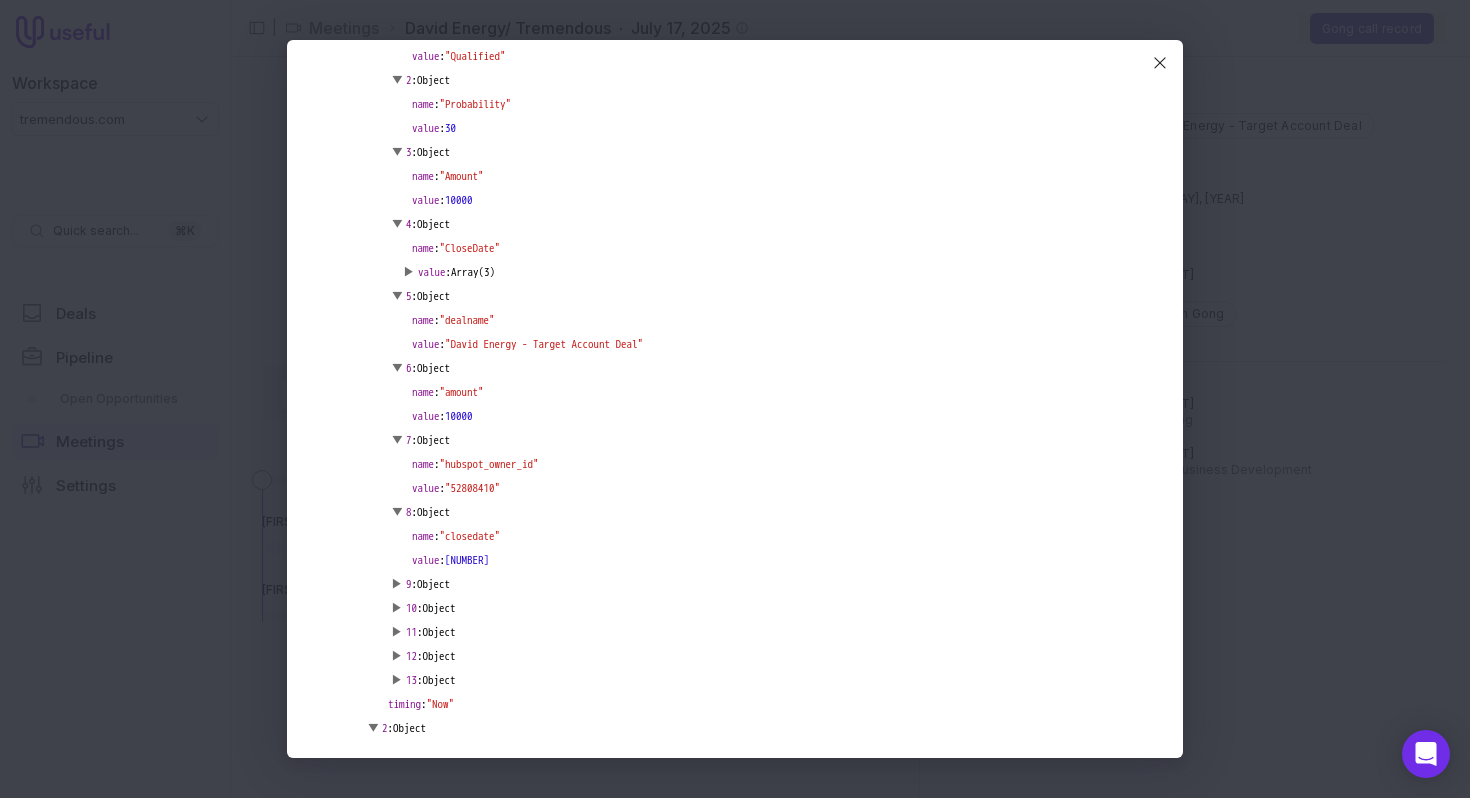 click on "Object" at bounding box center (433, 584) 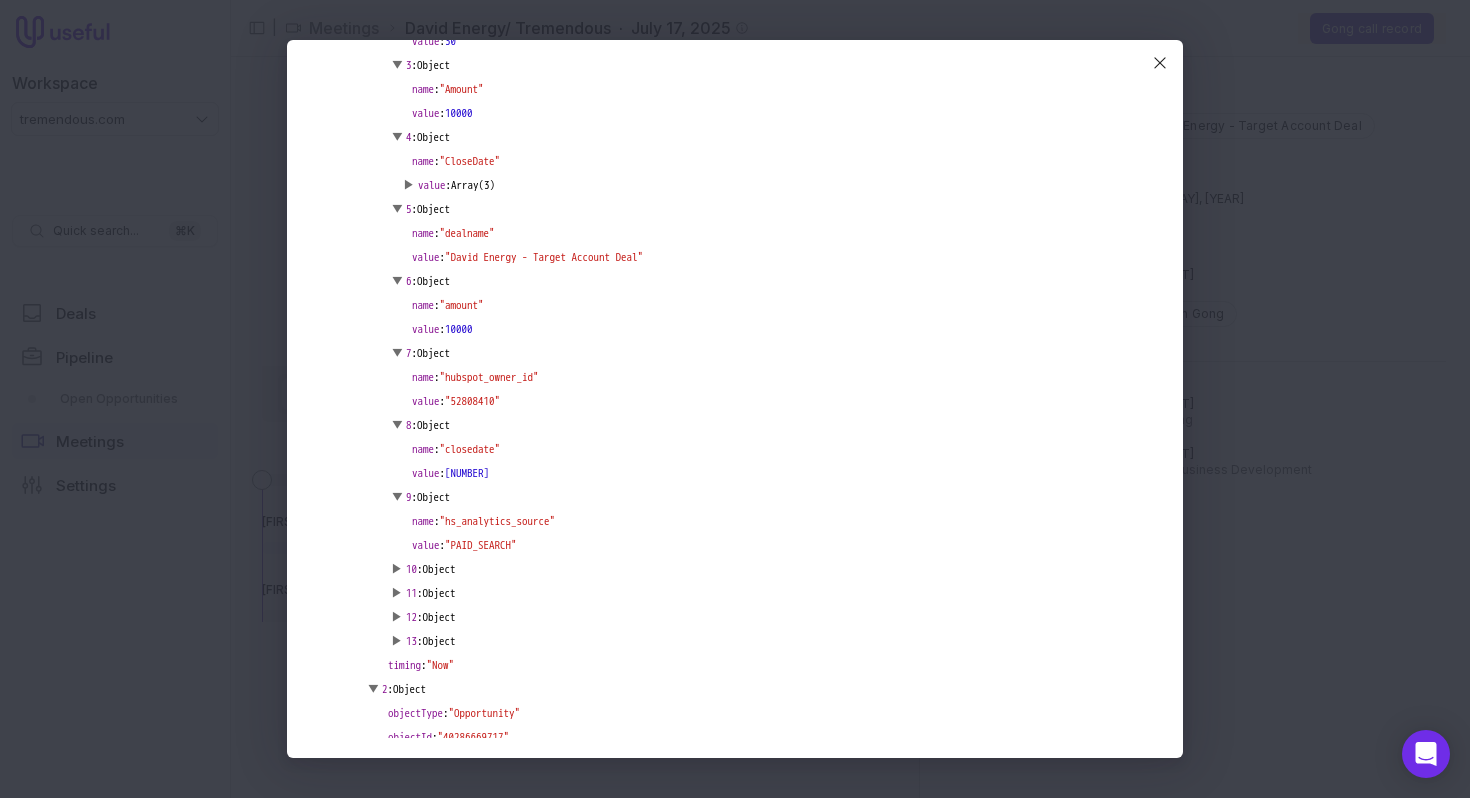 scroll, scrollTop: 501, scrollLeft: 0, axis: vertical 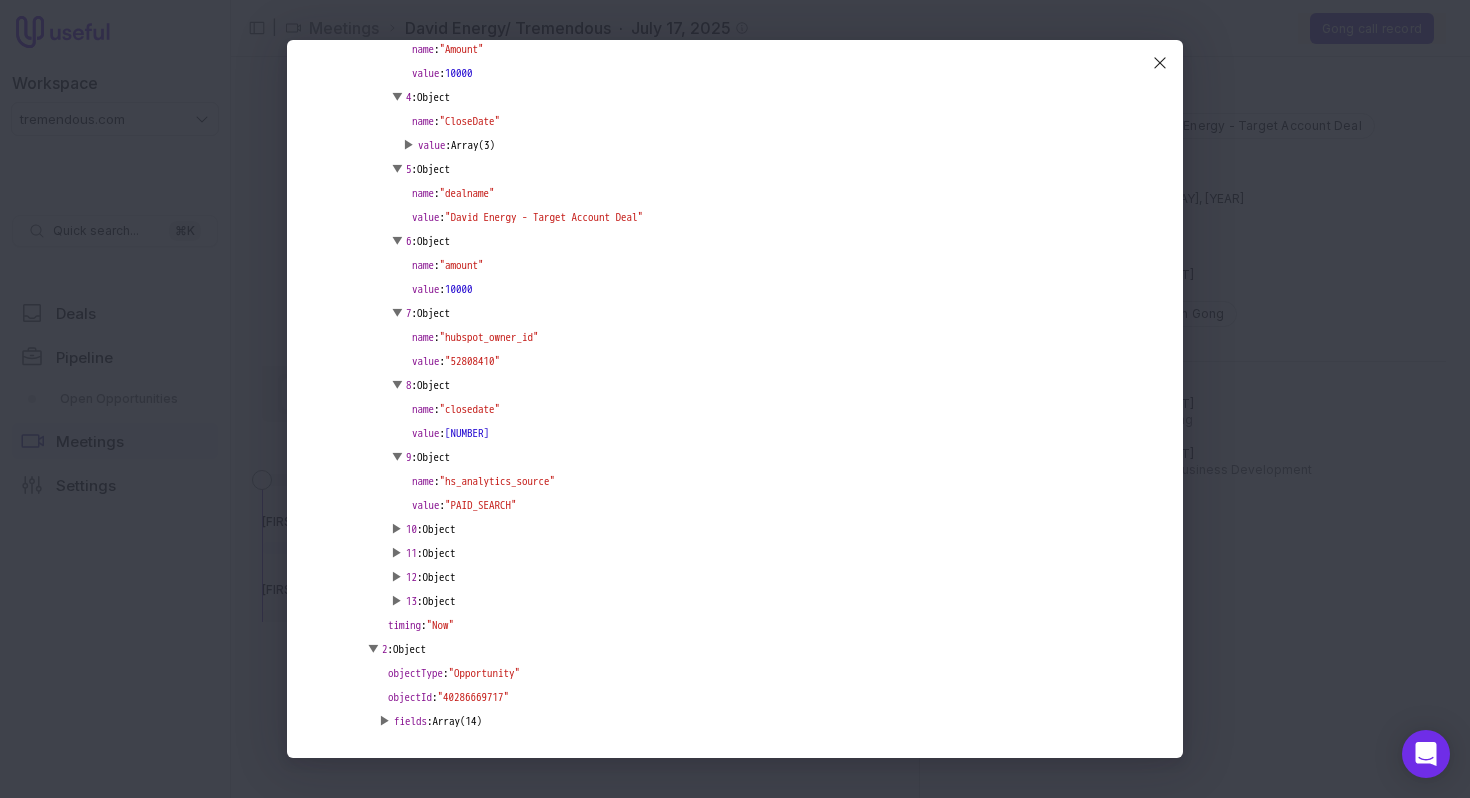 click on "▶ 10 :  Object" at bounding box center (771, 529) 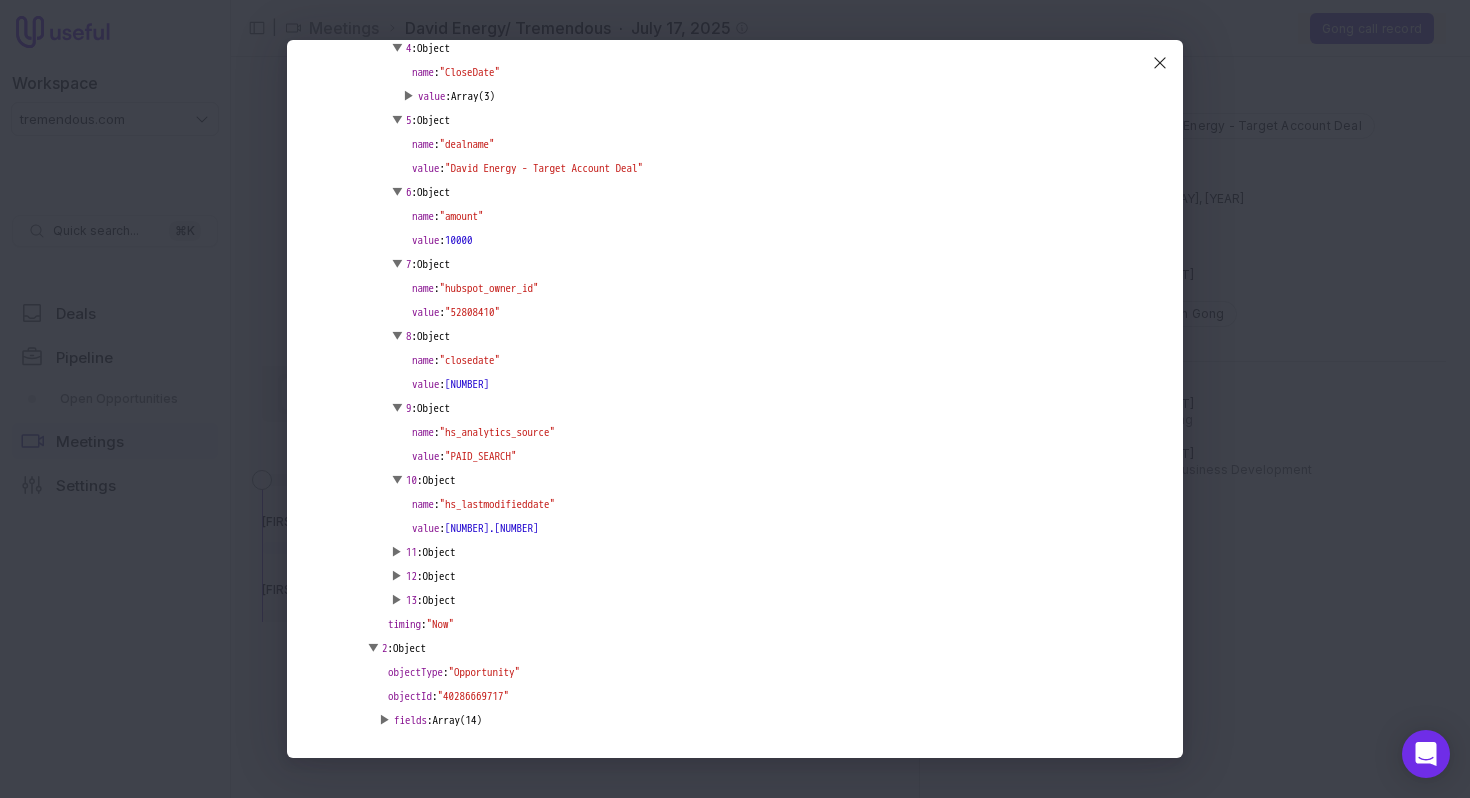 scroll, scrollTop: 562, scrollLeft: 0, axis: vertical 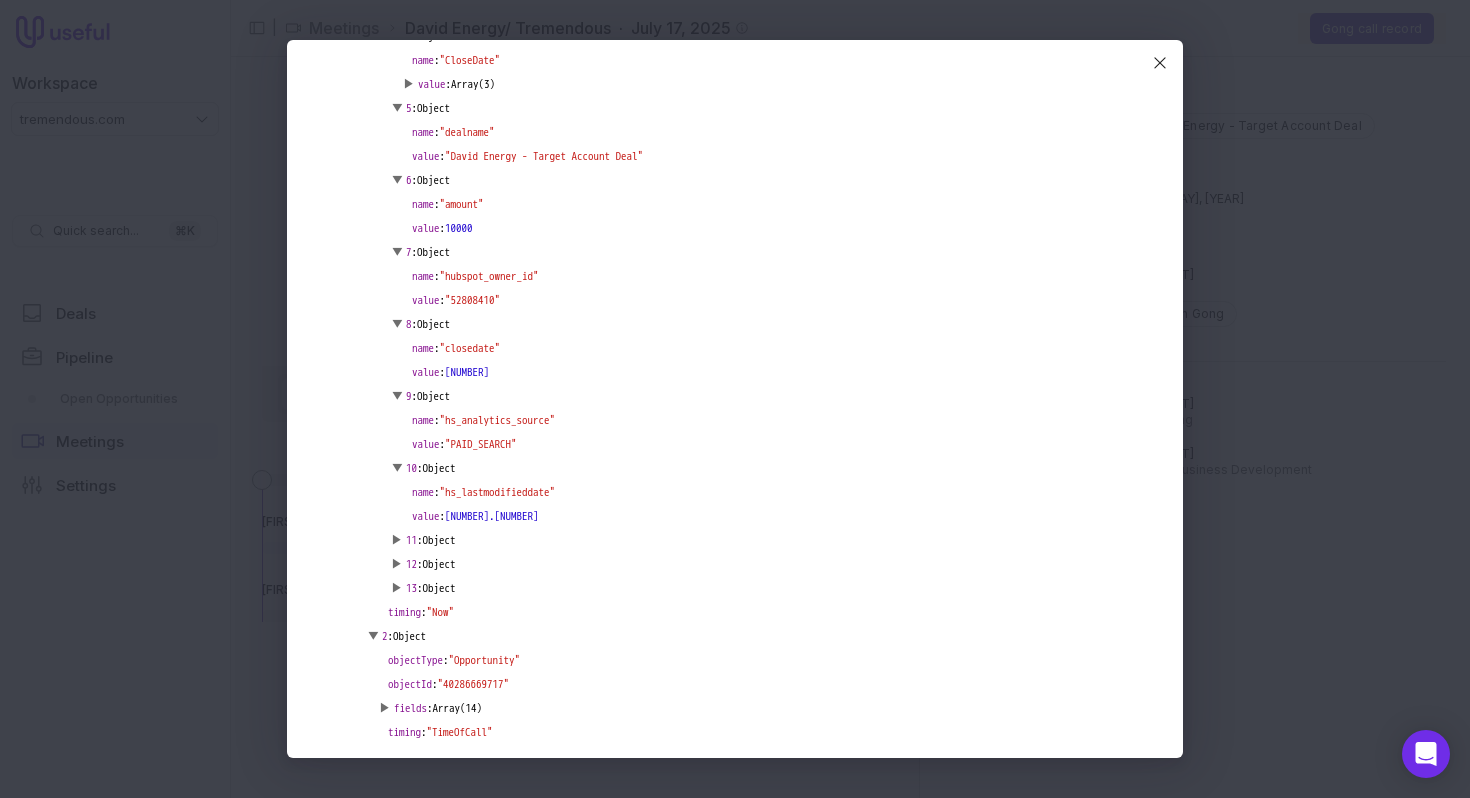 click on "Object" at bounding box center [439, 540] 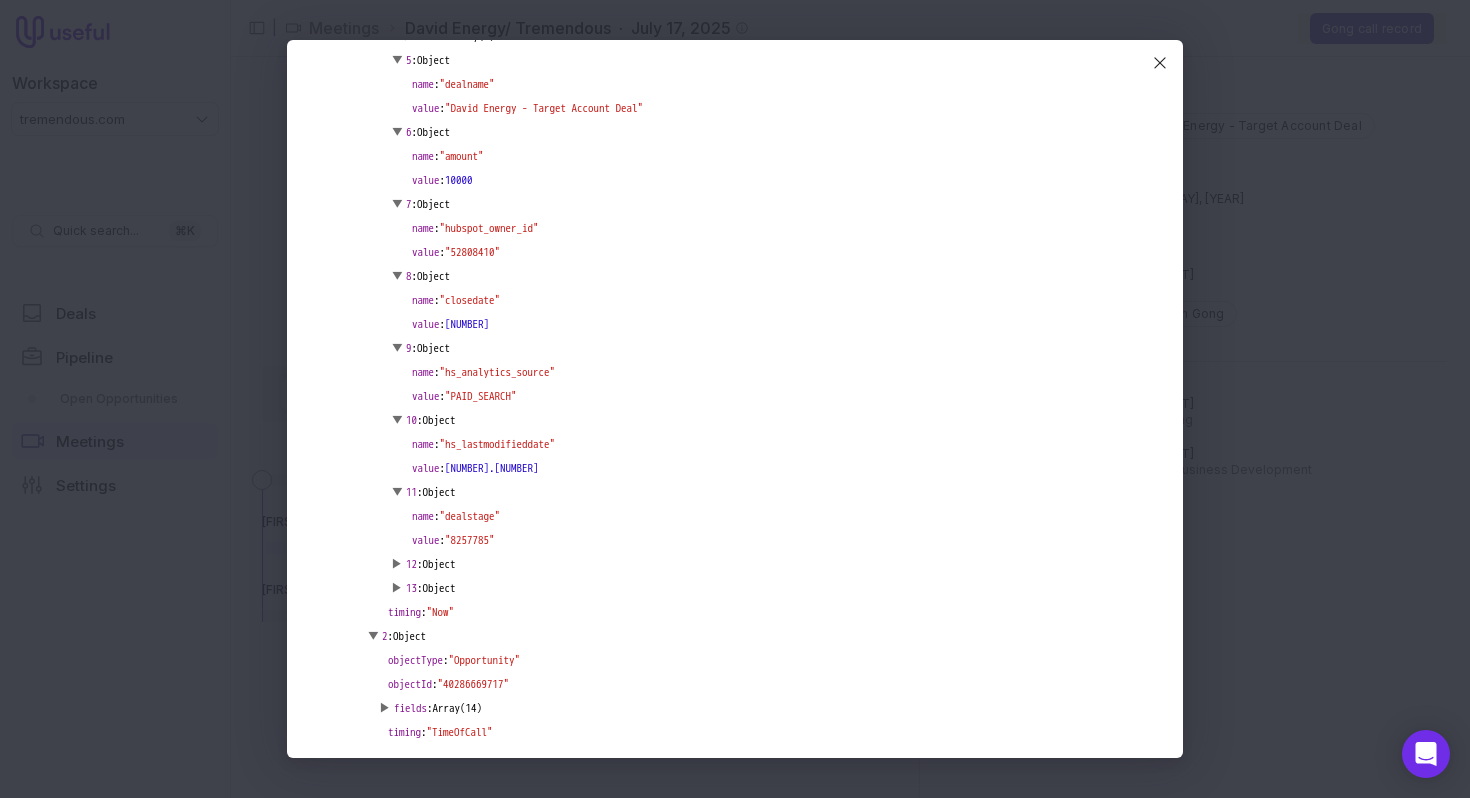 scroll, scrollTop: 612, scrollLeft: 0, axis: vertical 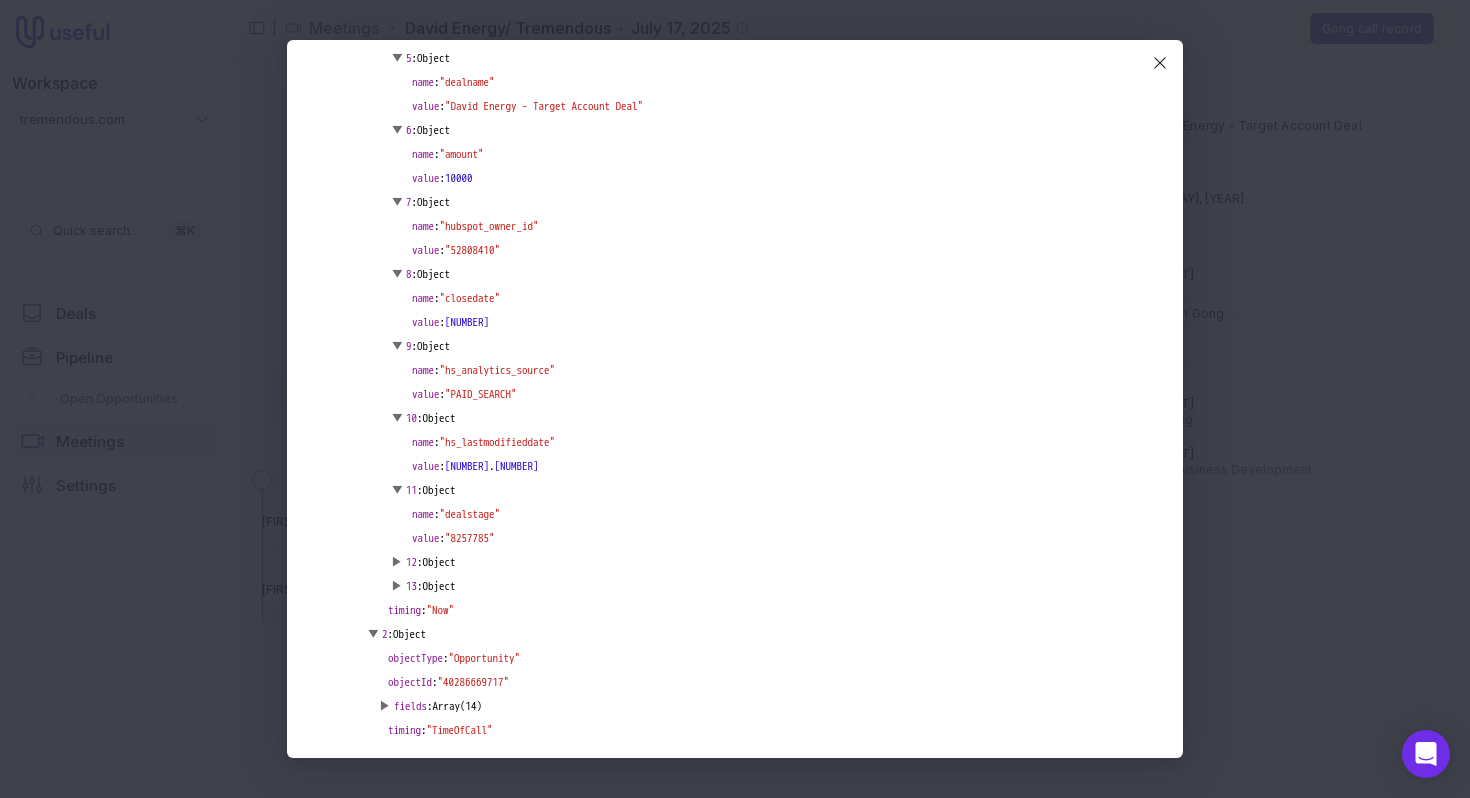 click on "▶ 12 :  Object" at bounding box center [771, 562] 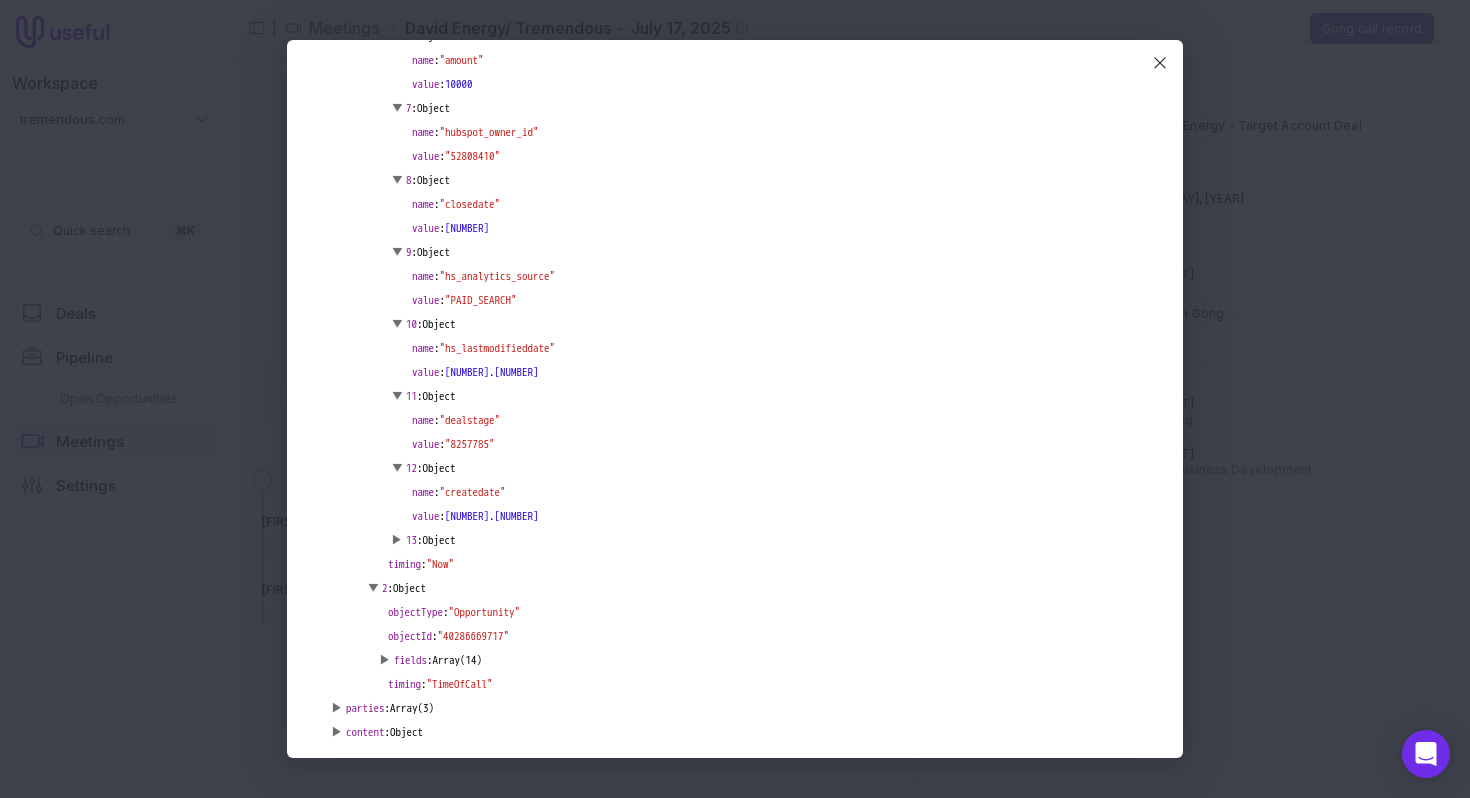 scroll, scrollTop: 777, scrollLeft: 0, axis: vertical 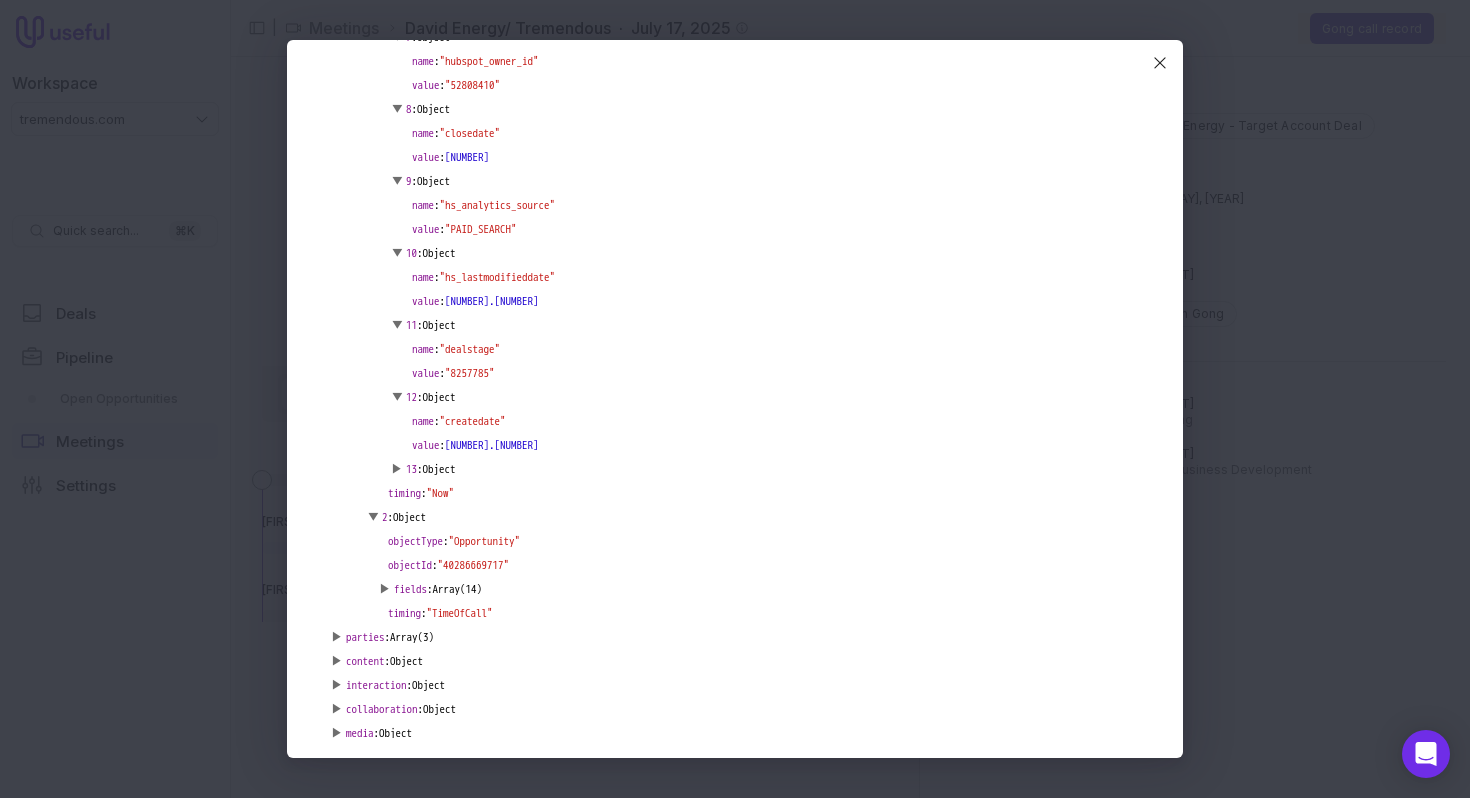 click on "Object" at bounding box center [439, 469] 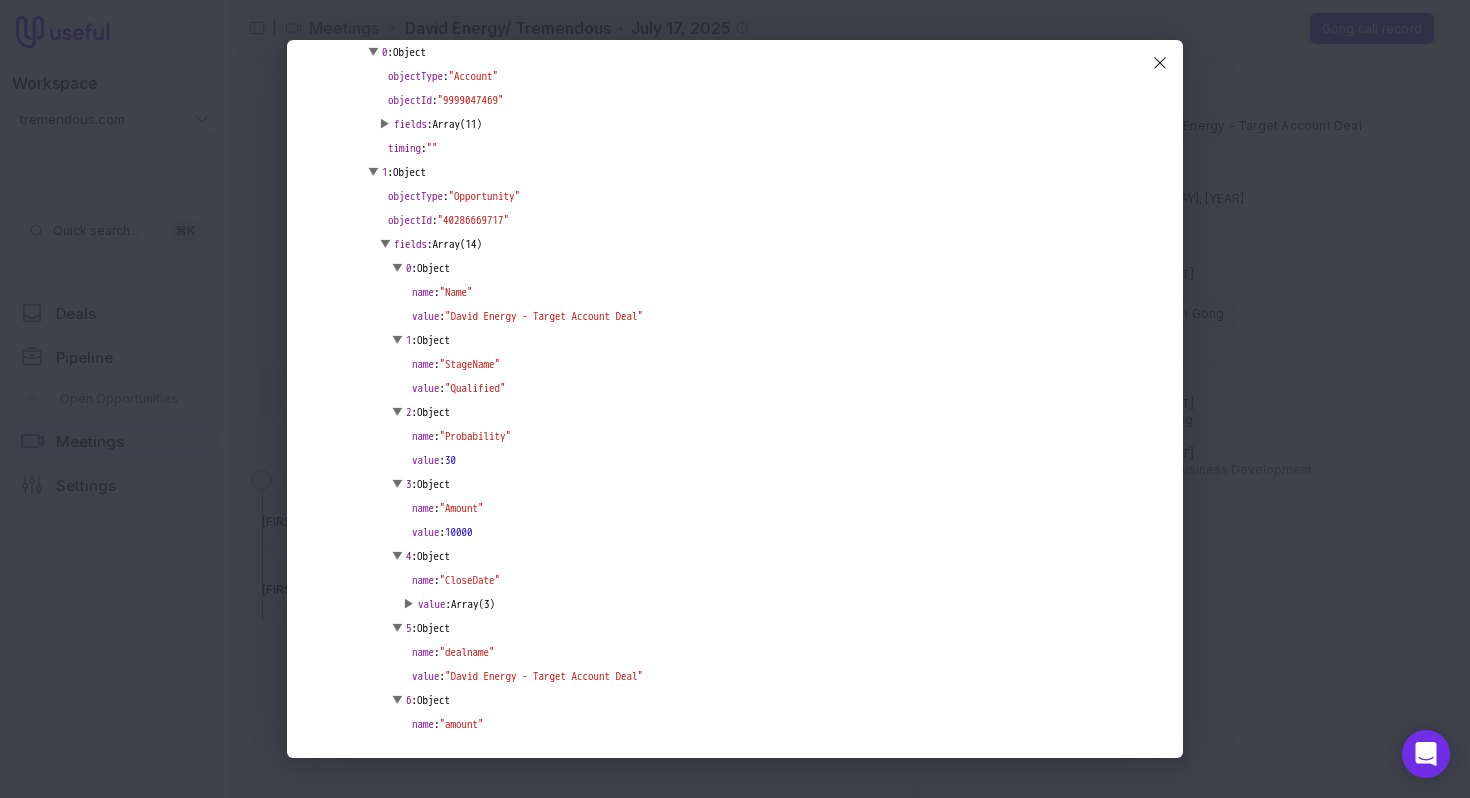 scroll, scrollTop: 0, scrollLeft: 0, axis: both 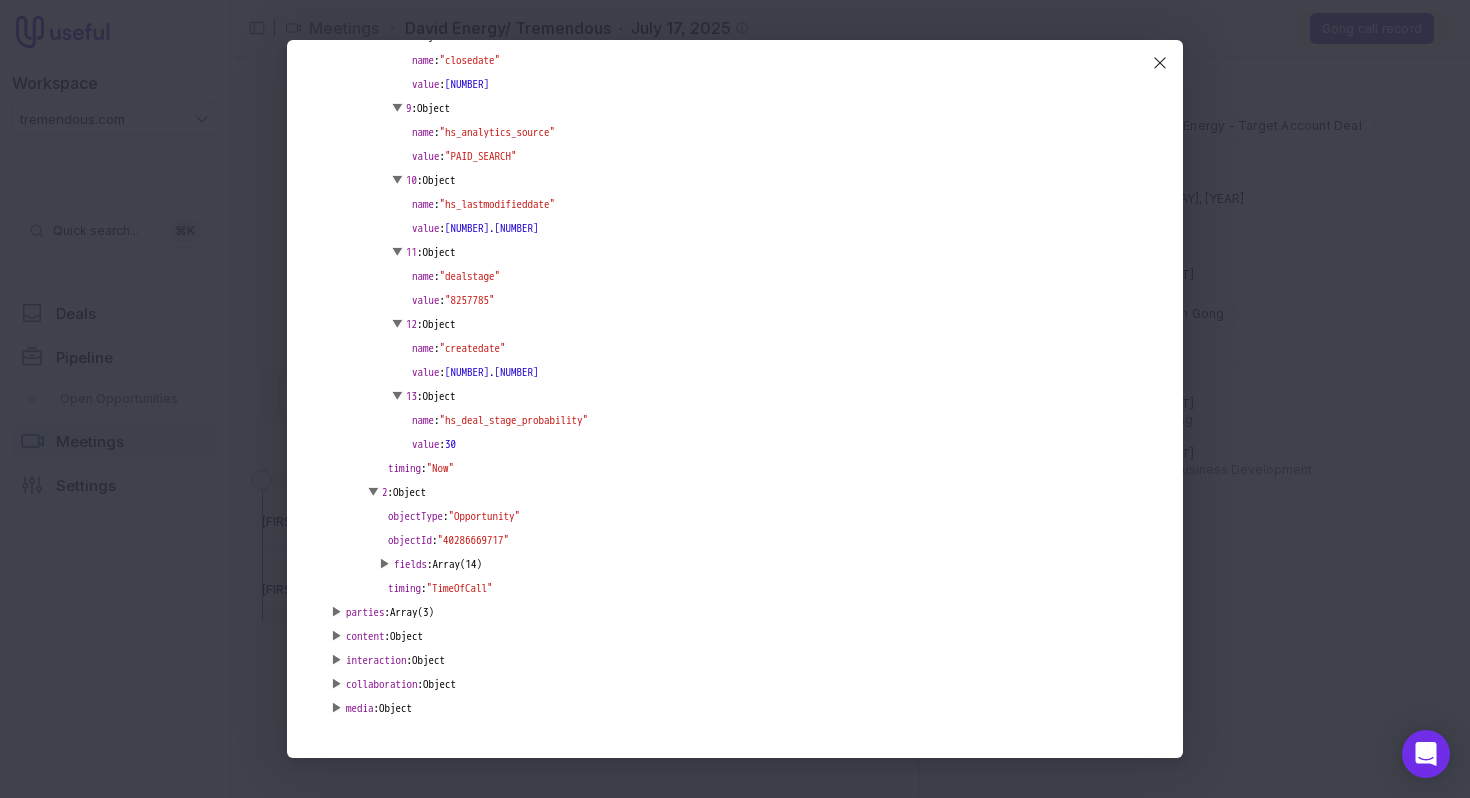 click on ":" at bounding box center (388, 636) 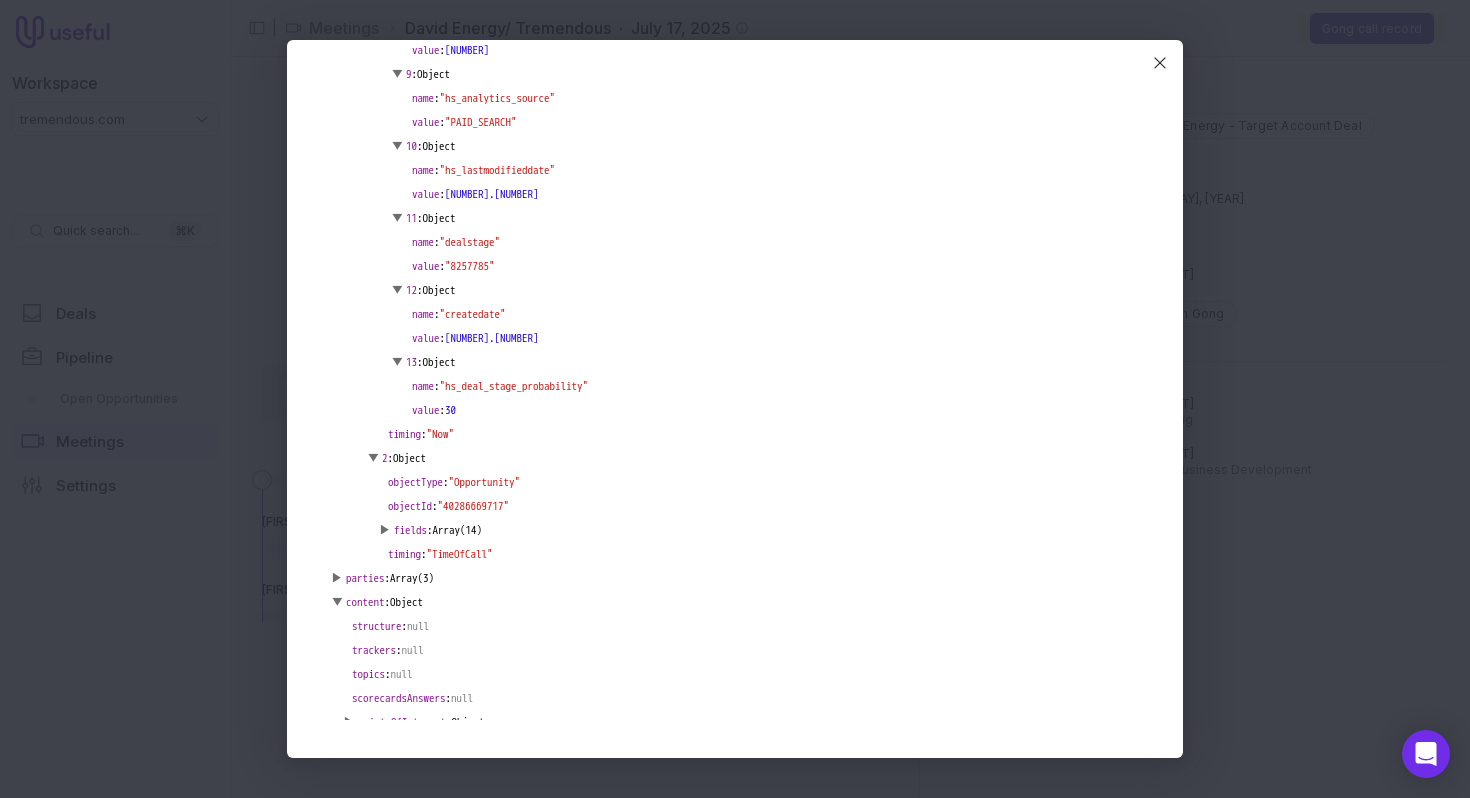 click on "content" at bounding box center [365, 602] 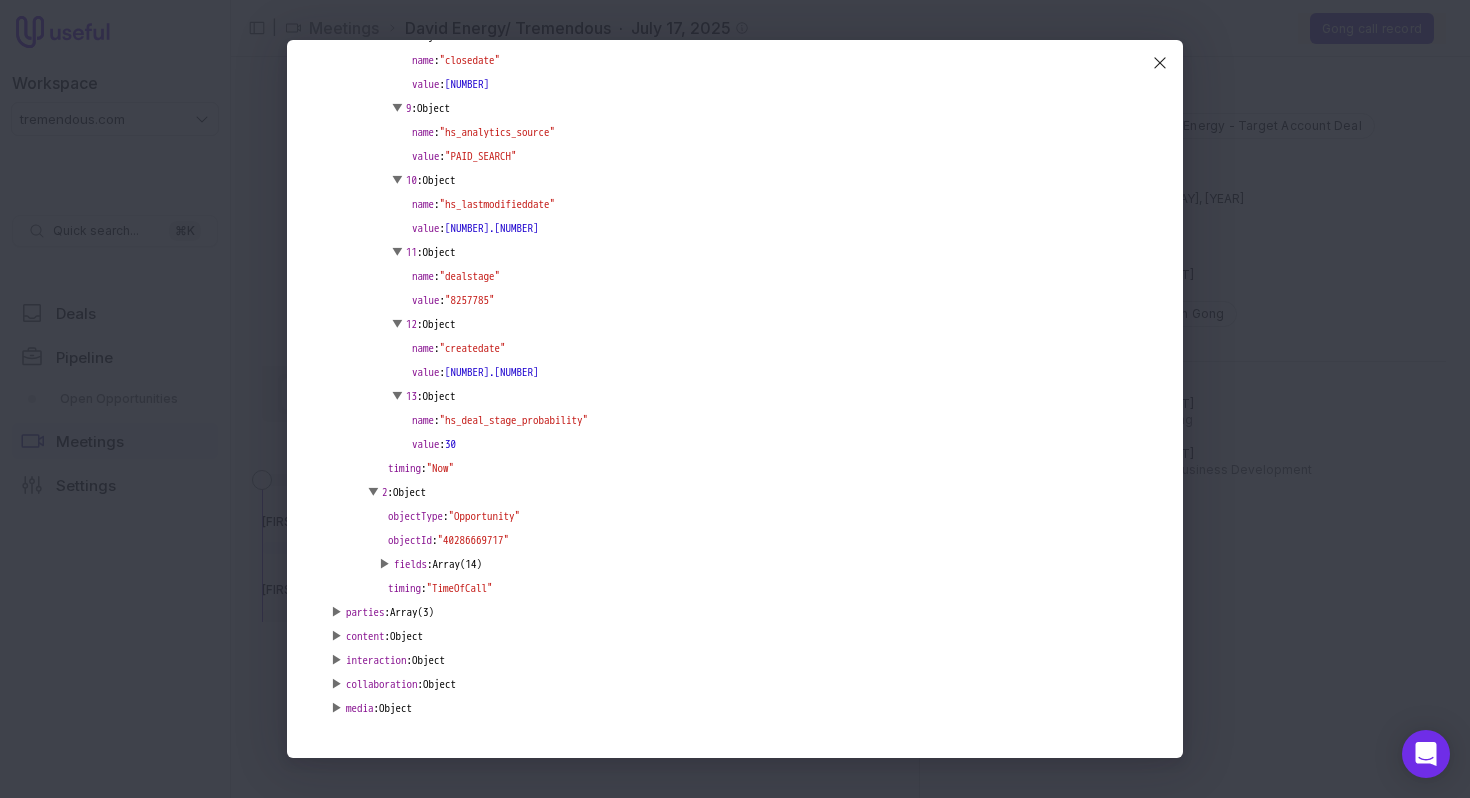 click on "▶ metaData :  Object ▶ context :  Array(1) ▶ 0 :  Object   system :  " HubSpot " ▶ objects :  Array(3) ▶ 0 :  Object   objectType :  " Account "   objectId :  " [NUMBER] " ▶ fields :  Array(11)   timing :  " " ▶ 1 :  Object   objectType :  " Opportunity "   objectId :  " [NUMBER] " ▶ fields :  Array(14) ▶ 0 :  Object   name :  " Name "   value :  " David Energy - Target Account Deal " ▶ 1 :  Object   name :  " StageName "   value :  " Qualified " ▶ 2 :  Object   name :  " Probability "   value :  30 ▶ 3 :  Object   name :  " Amount "   value :  10000 ▶ 4 :  Object   name :  " CloseDate " ▶ value :  Array(3) ▶ 5 :  Object   name :  " dealname "   value :  " David Energy - Target Account Deal " ▶ 6 :  Object   name :  " amount "   value :  10000 ▶ 7 :  Object   name :  " hubspot_owner_id "   value :  " [NUMBER] " ▶ 8 :  Object   name :  " closedate "   value :  [NUMBER] ▶ 9 :  Object   name :  " hs_analytics_source "   value :  " PAID_SEARCH" at bounding box center [735, -84] 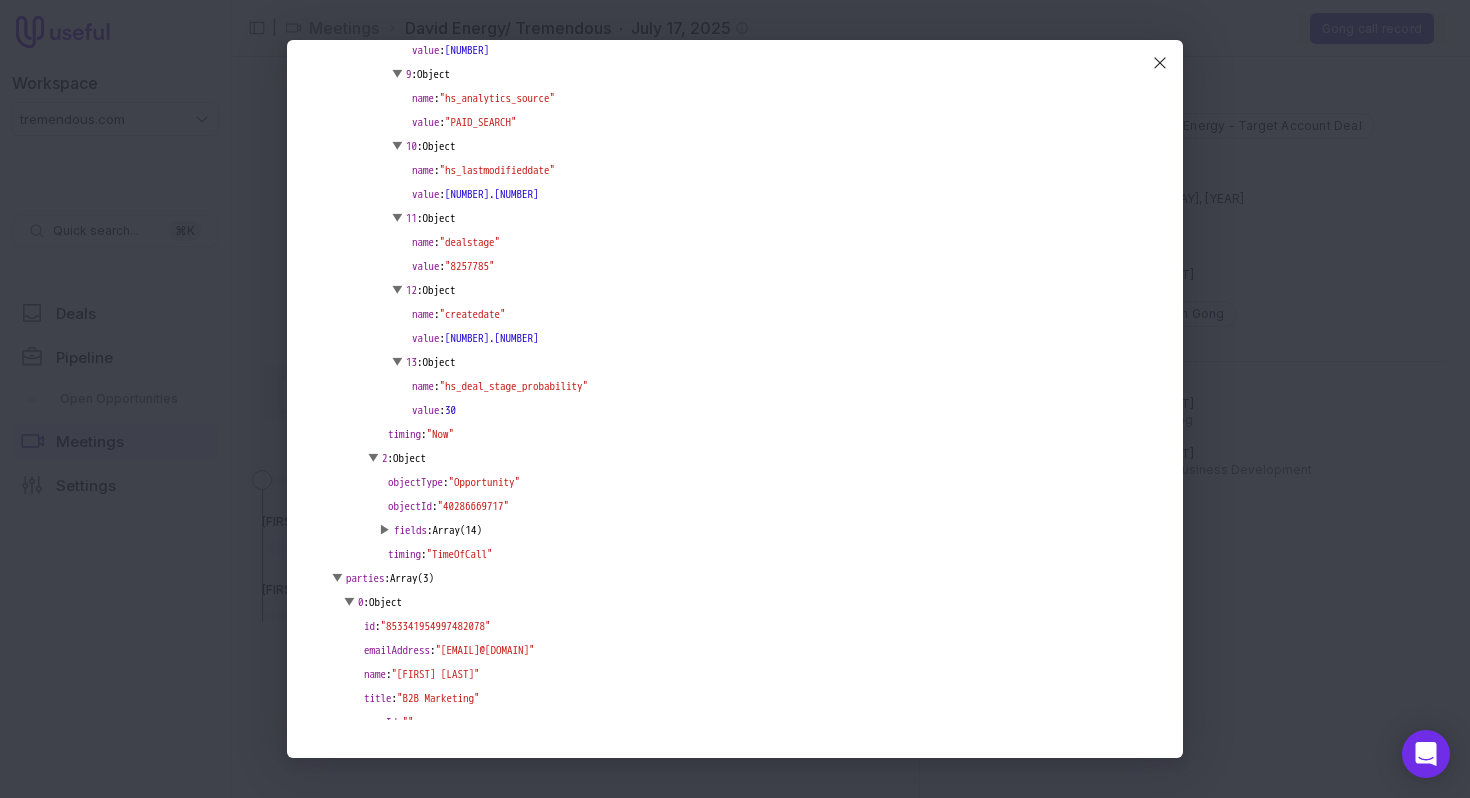 click on "▶" at bounding box center [337, 578] 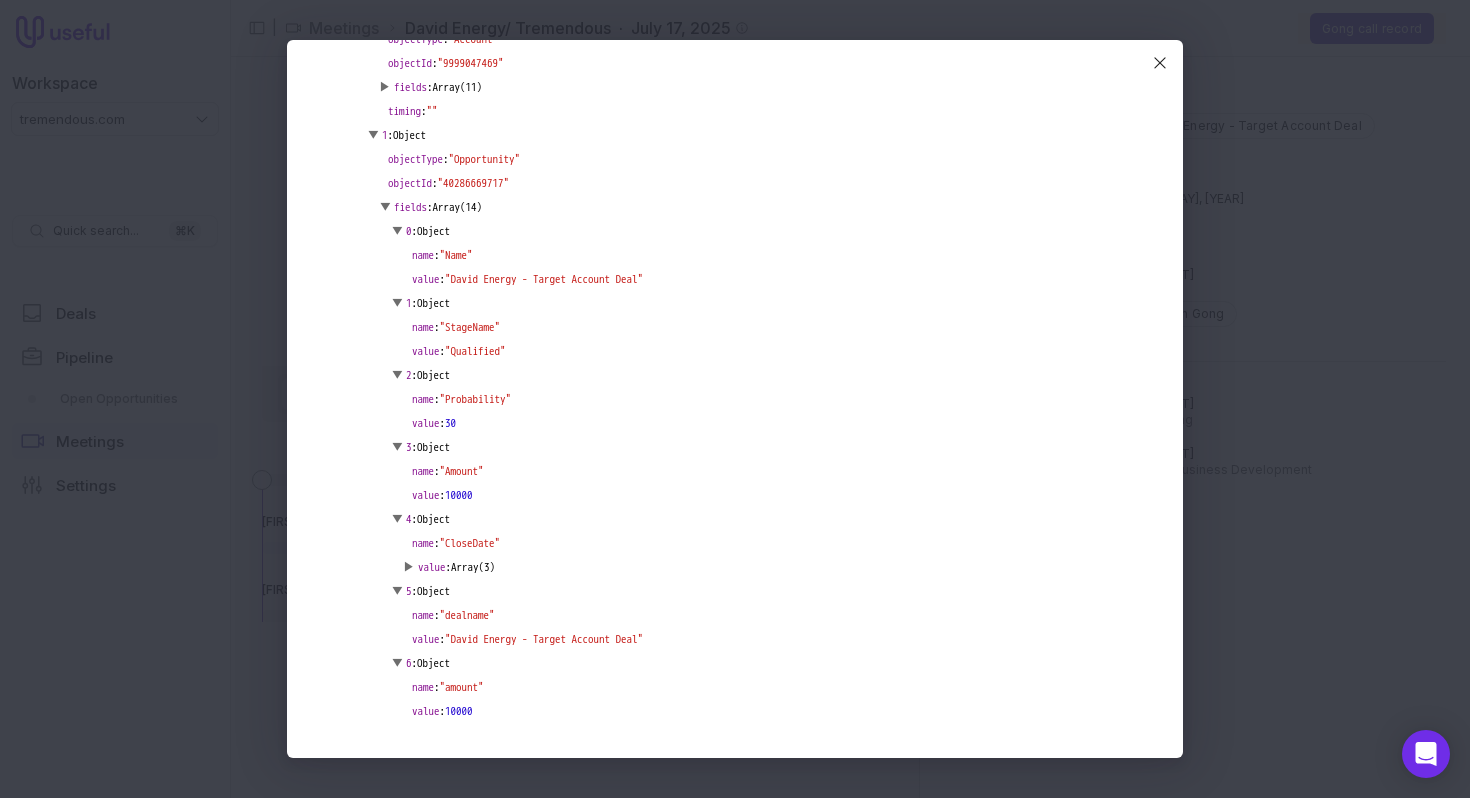 scroll, scrollTop: 0, scrollLeft: 0, axis: both 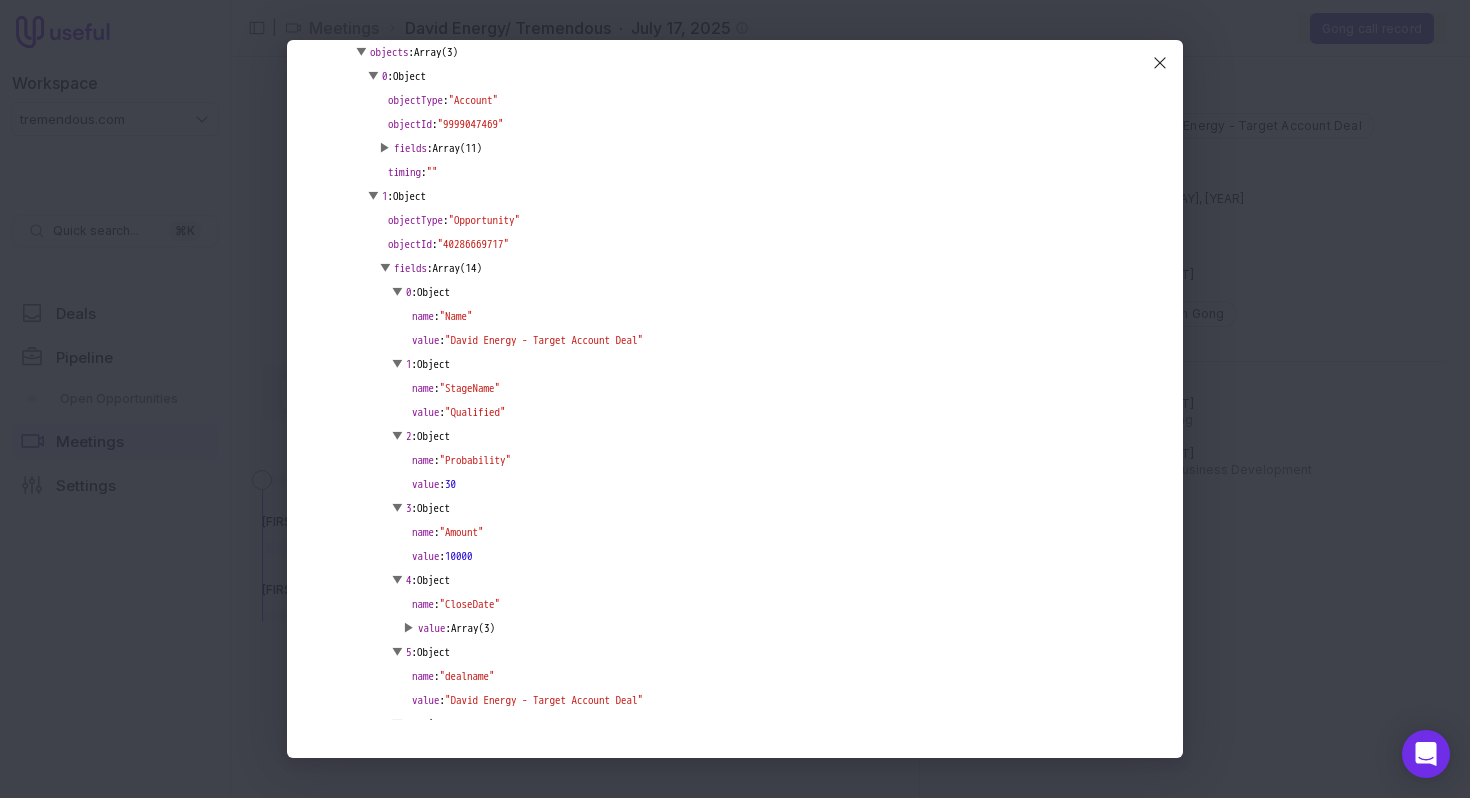 click on "▶" at bounding box center [361, 52] 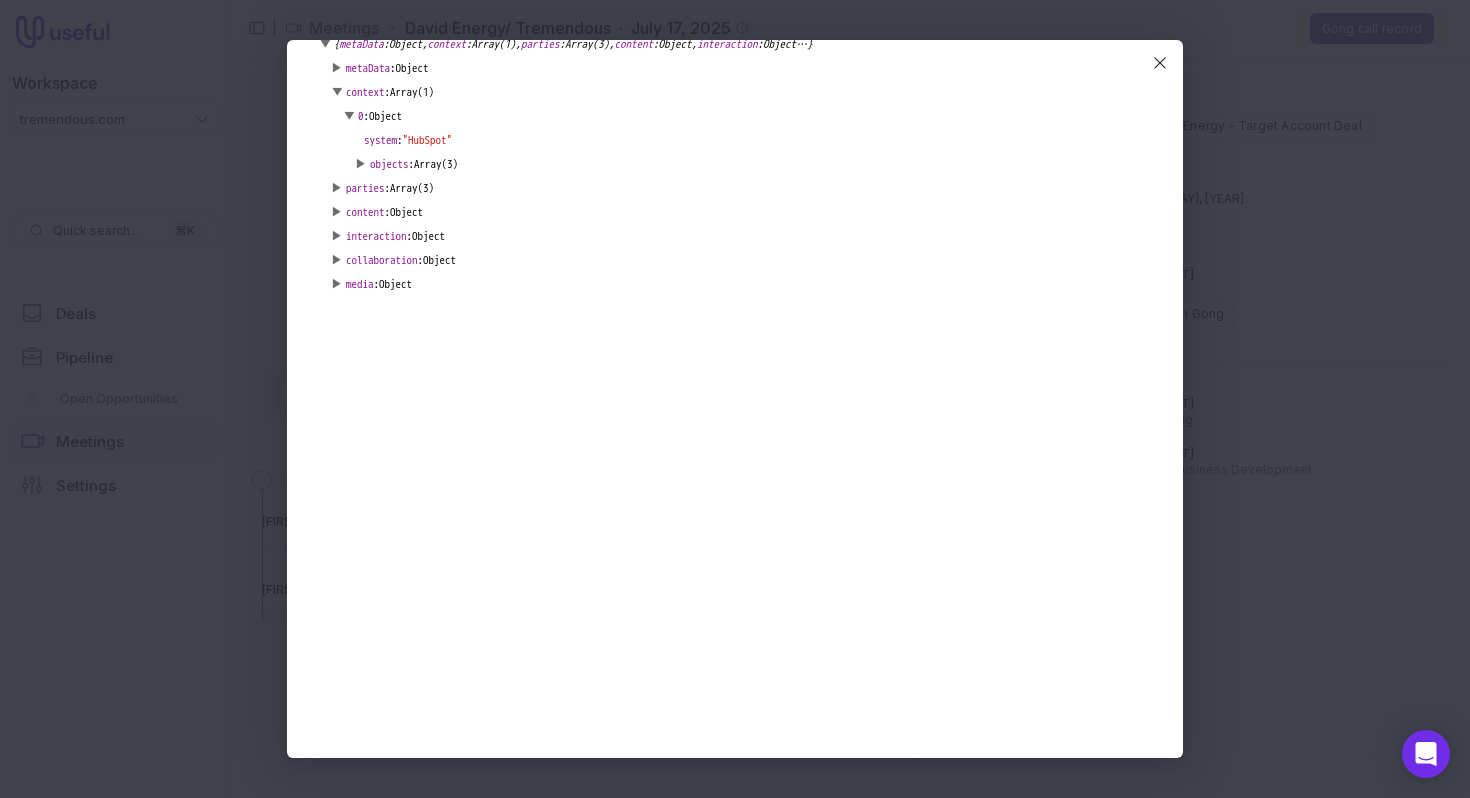 scroll, scrollTop: 0, scrollLeft: 0, axis: both 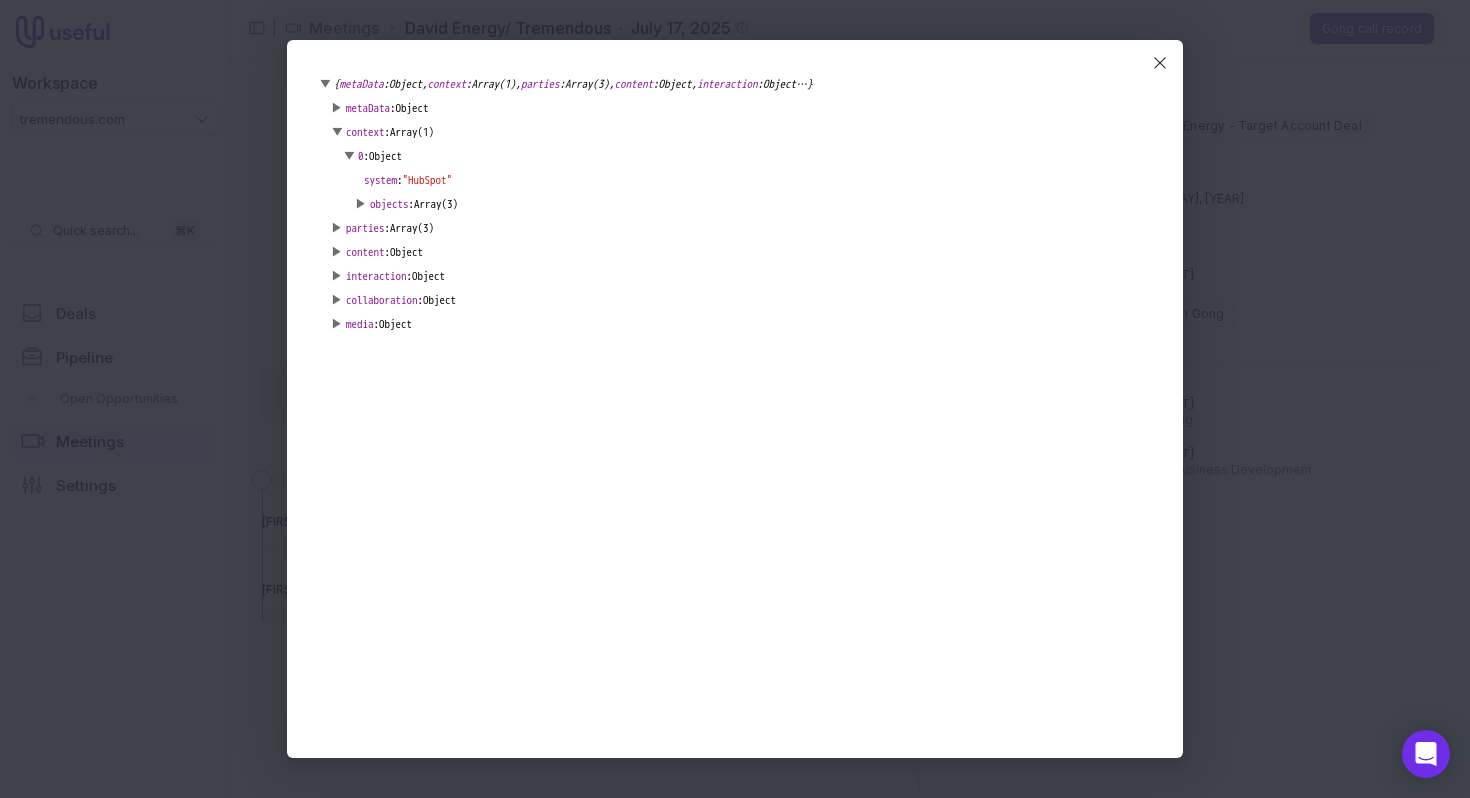 click on "context" at bounding box center [365, 132] 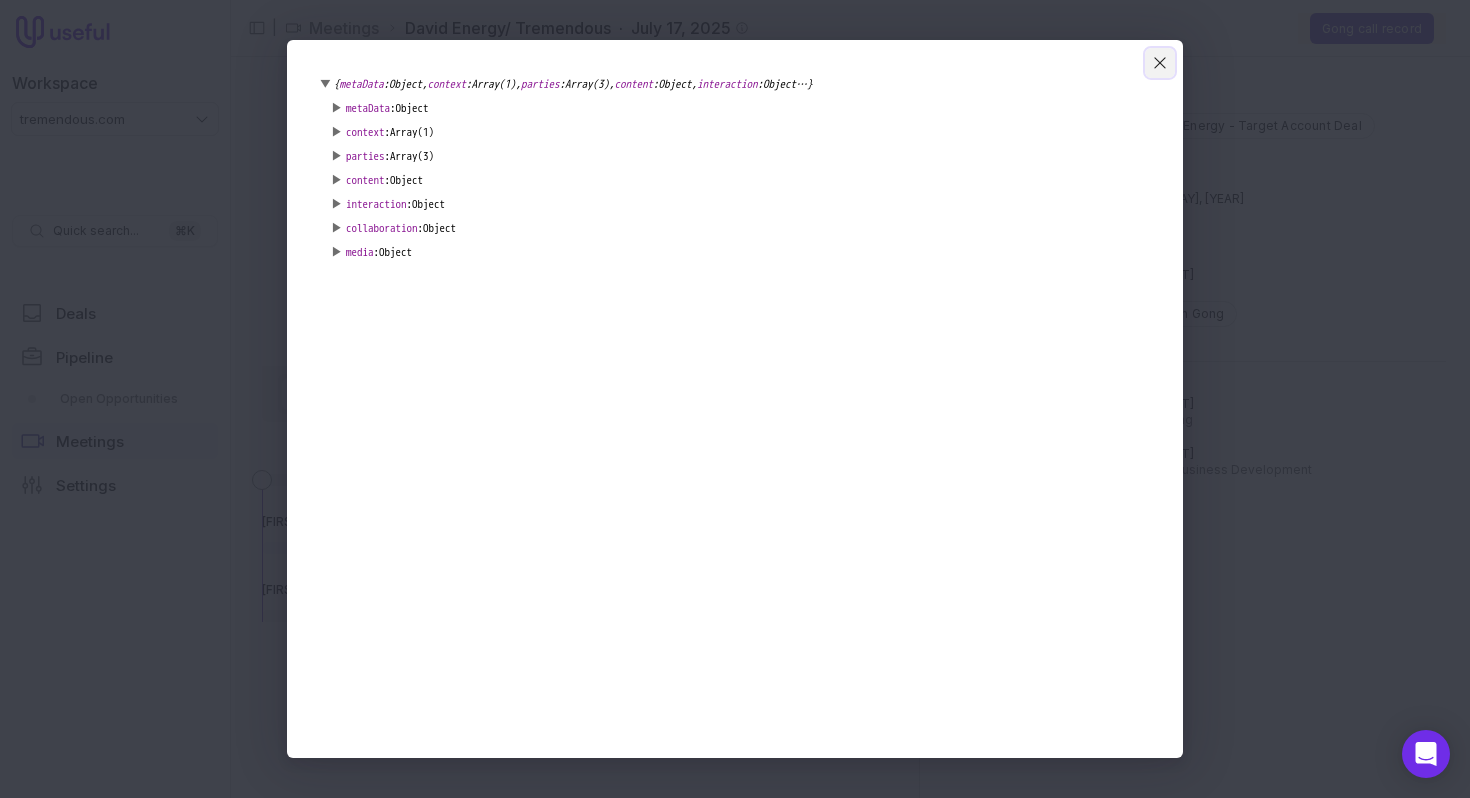 click 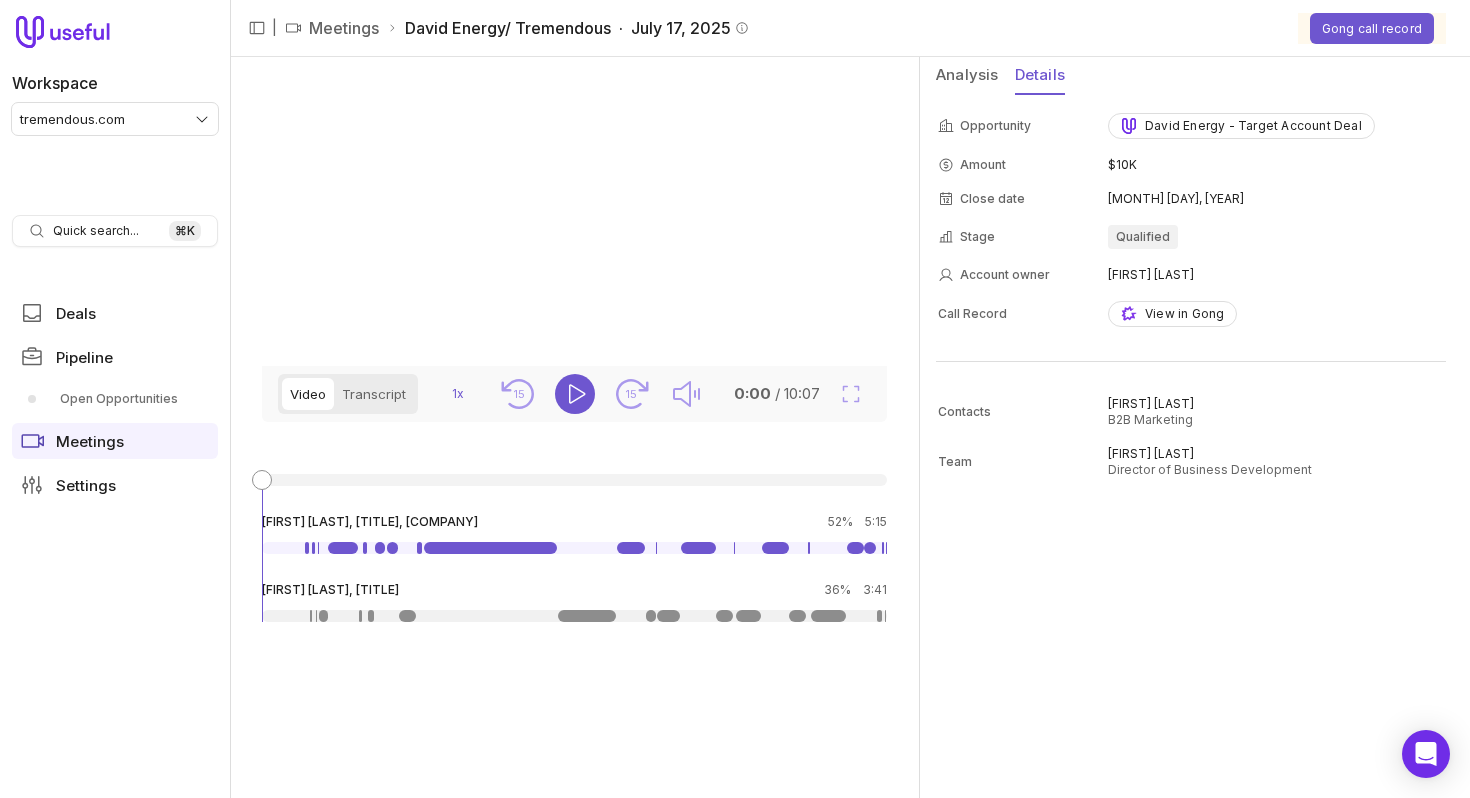 click on "| Meetings David Energy/ Tremendous · [MONTH] [DAY], [YEAR] Gong call record" at bounding box center (850, 28) 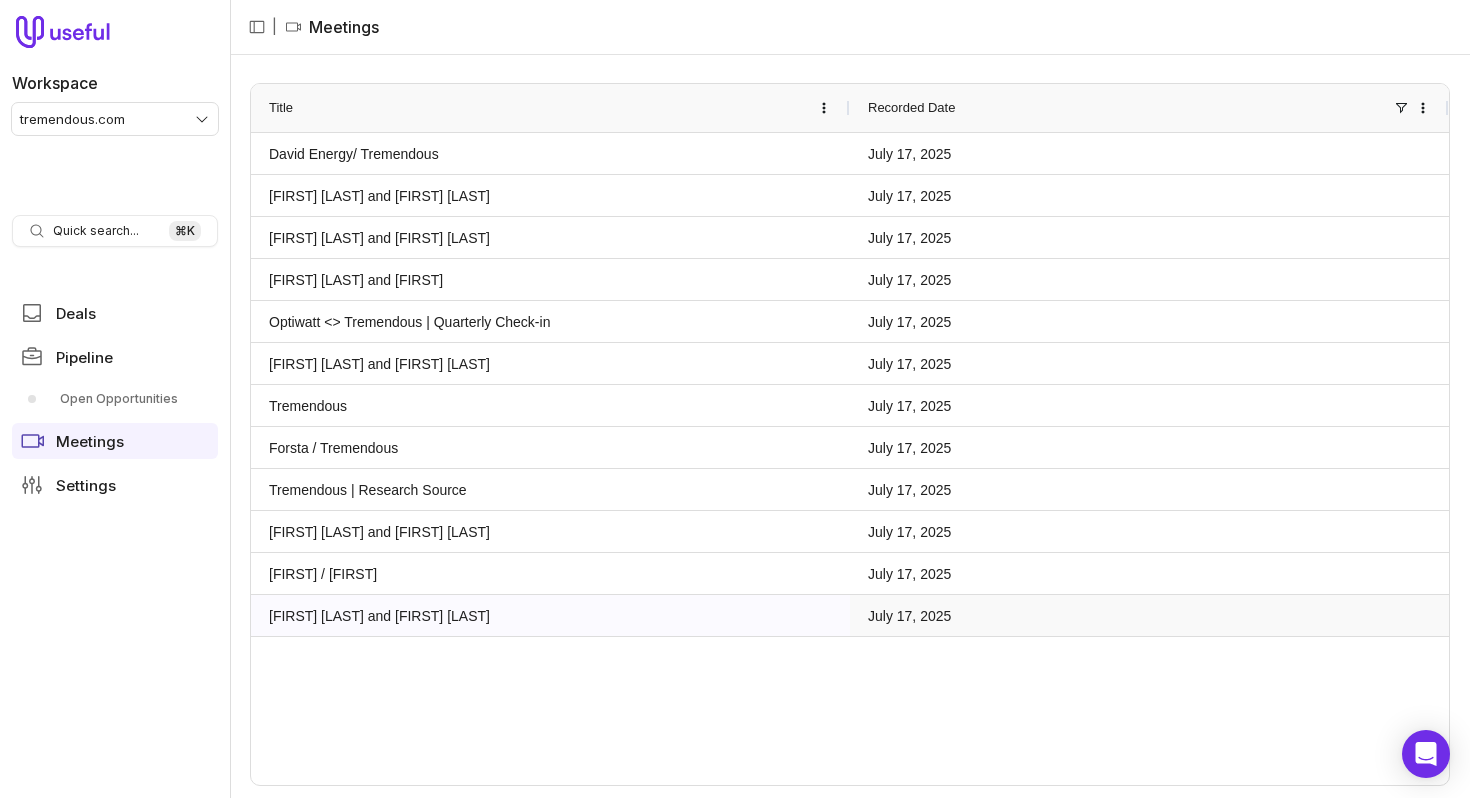 click on "July 17, 2025" at bounding box center (1149, 615) 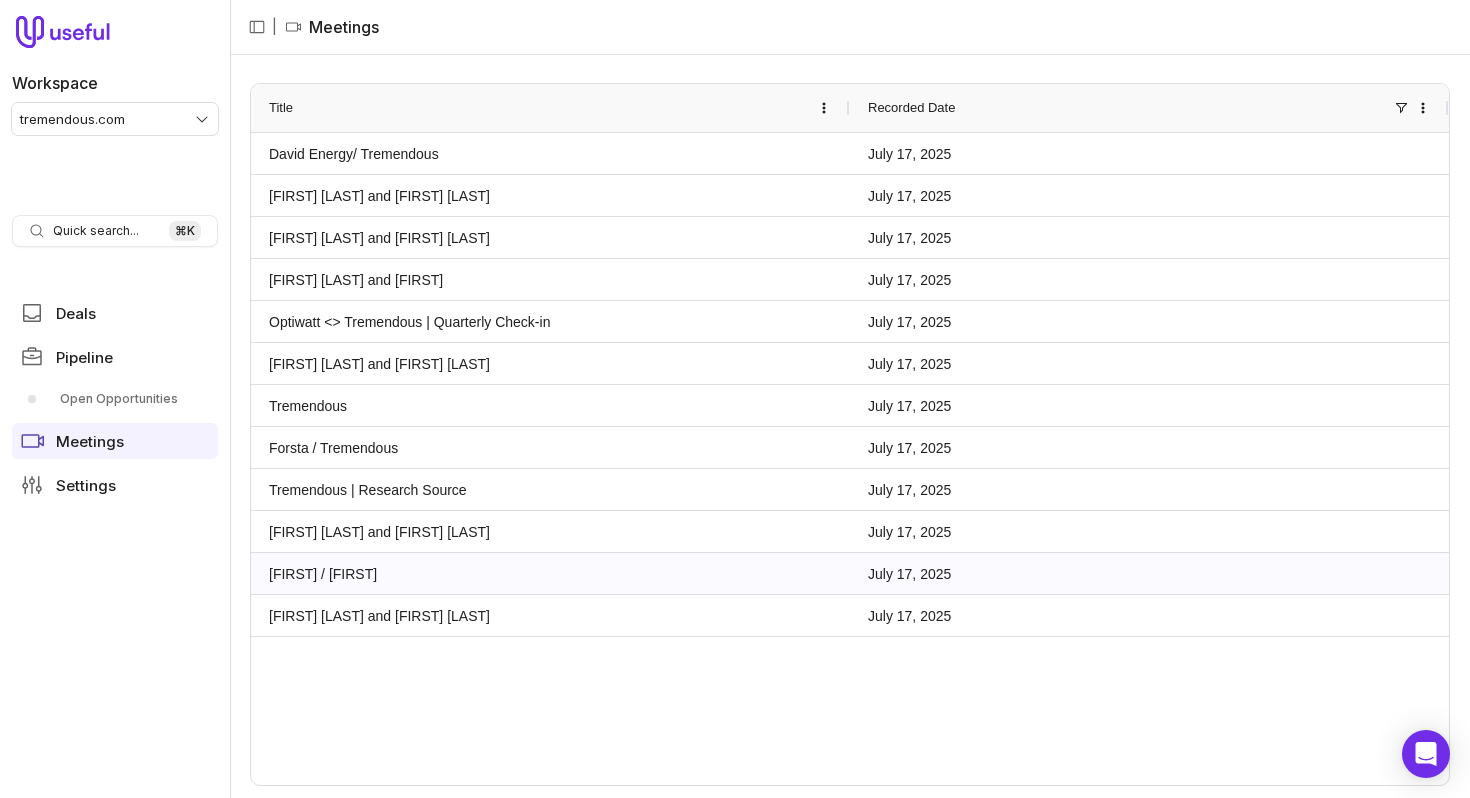 click on "July 17, 2025" at bounding box center (1149, 573) 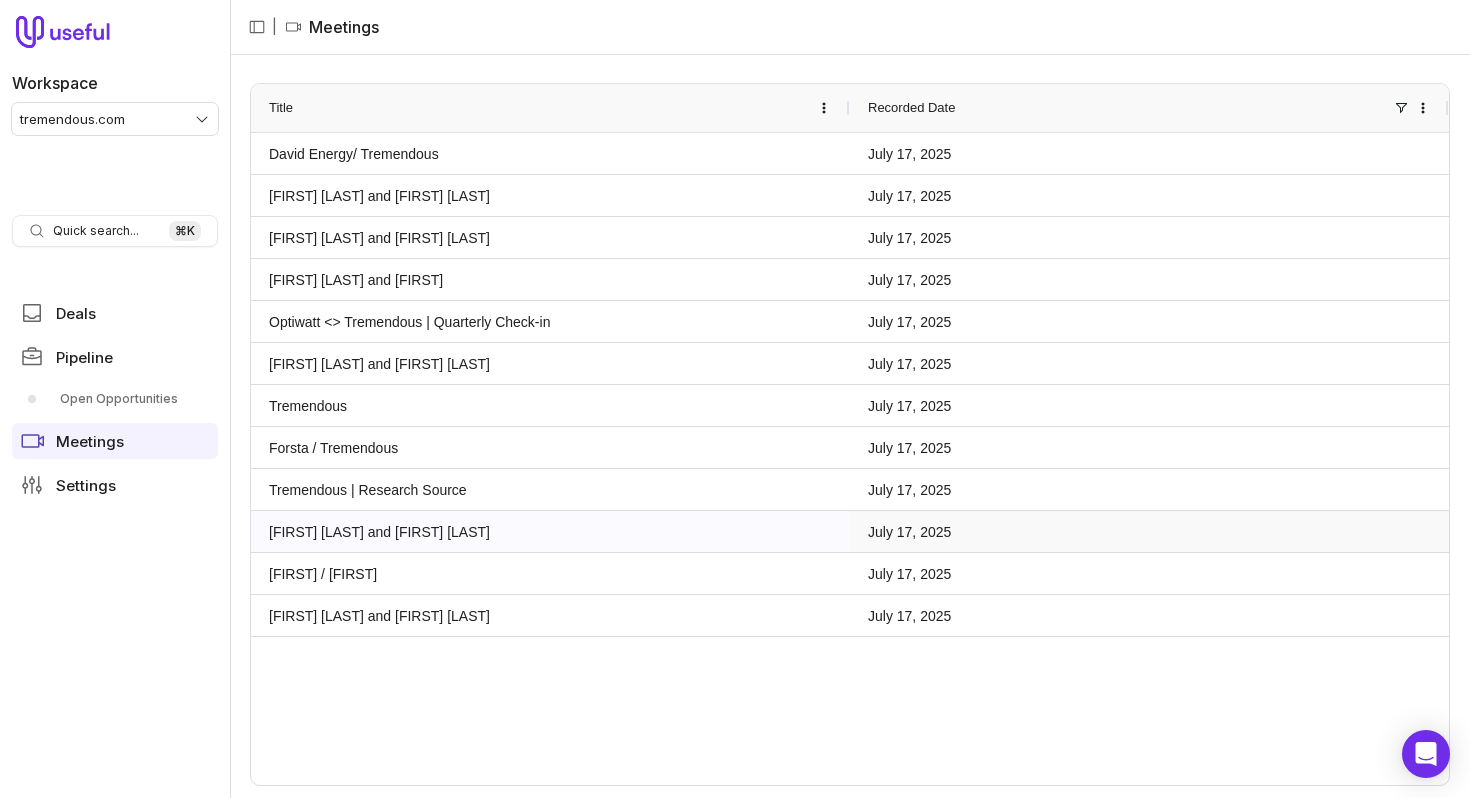 click on "July 17, 2025" at bounding box center [1149, 531] 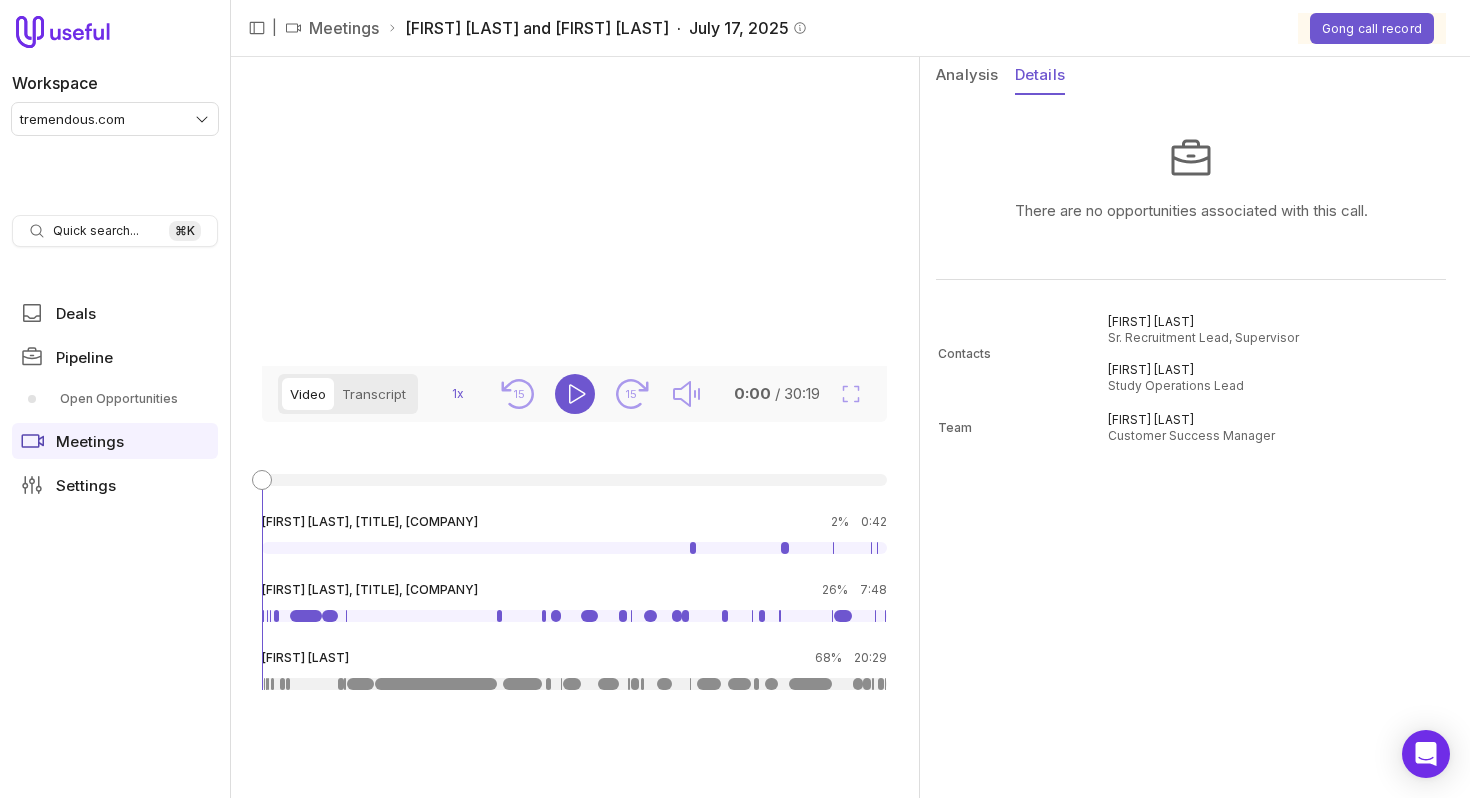 click on "Details" at bounding box center [1040, 76] 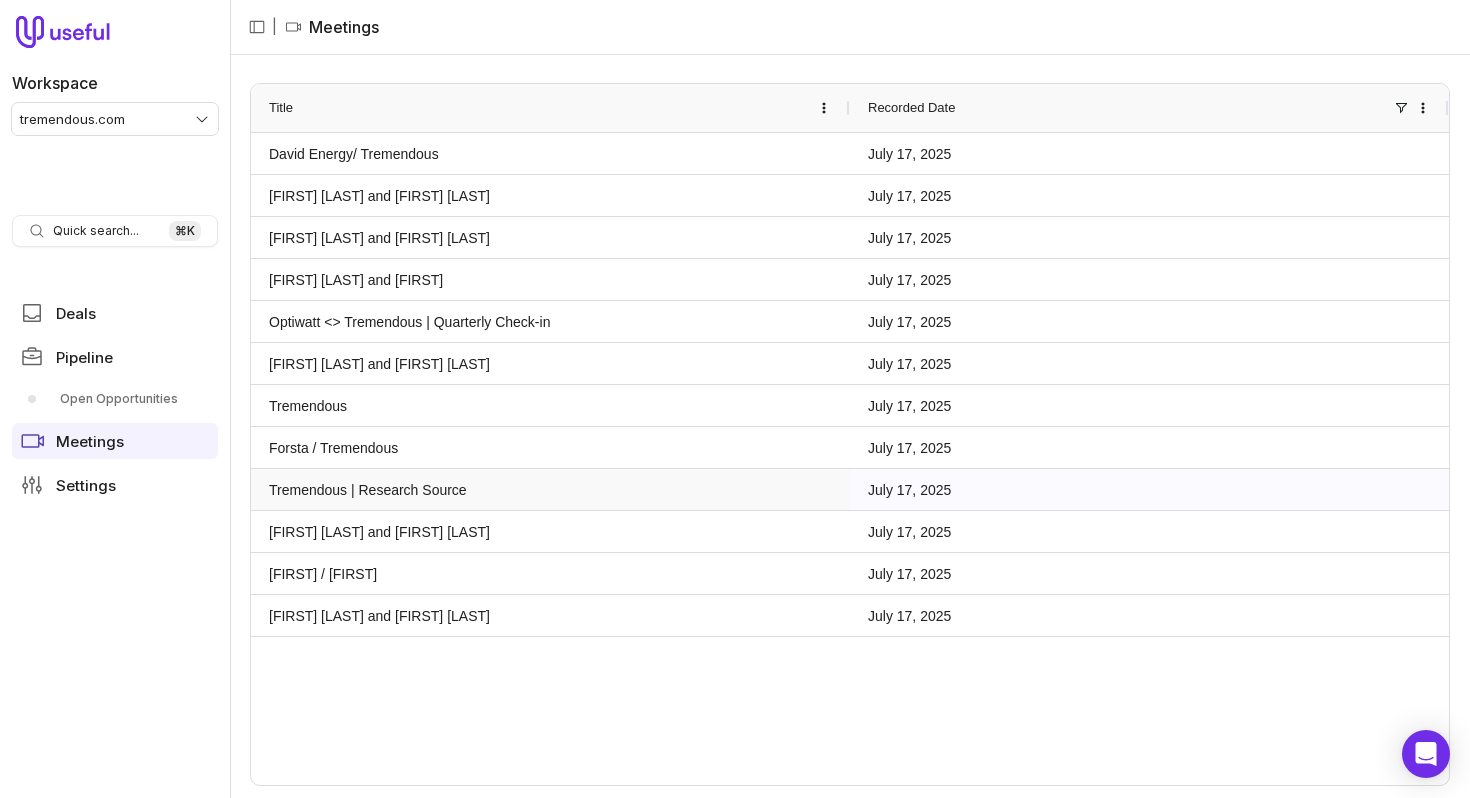 click on "Tremendous | Research Source" at bounding box center [550, 489] 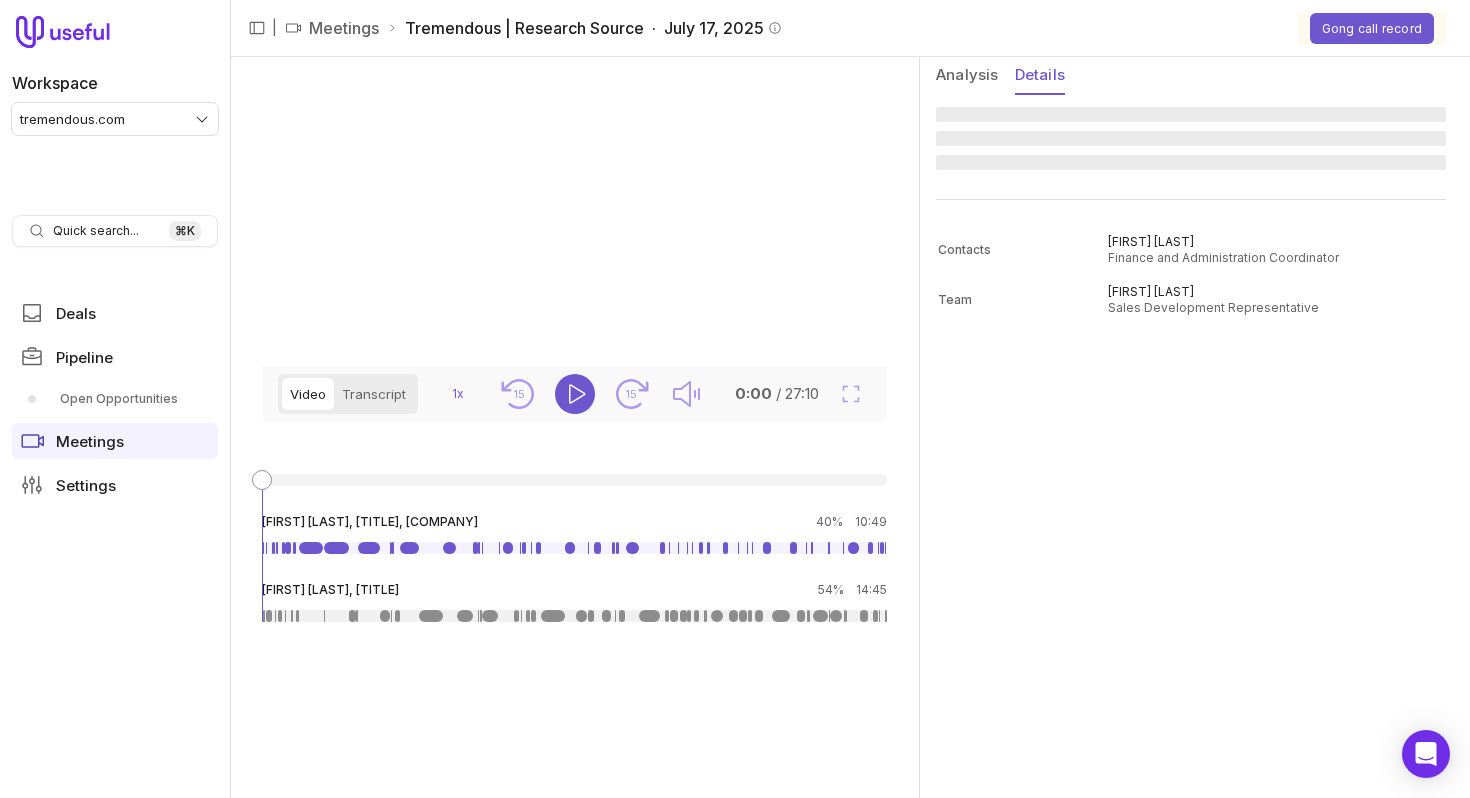 click on "Details" at bounding box center [1040, 76] 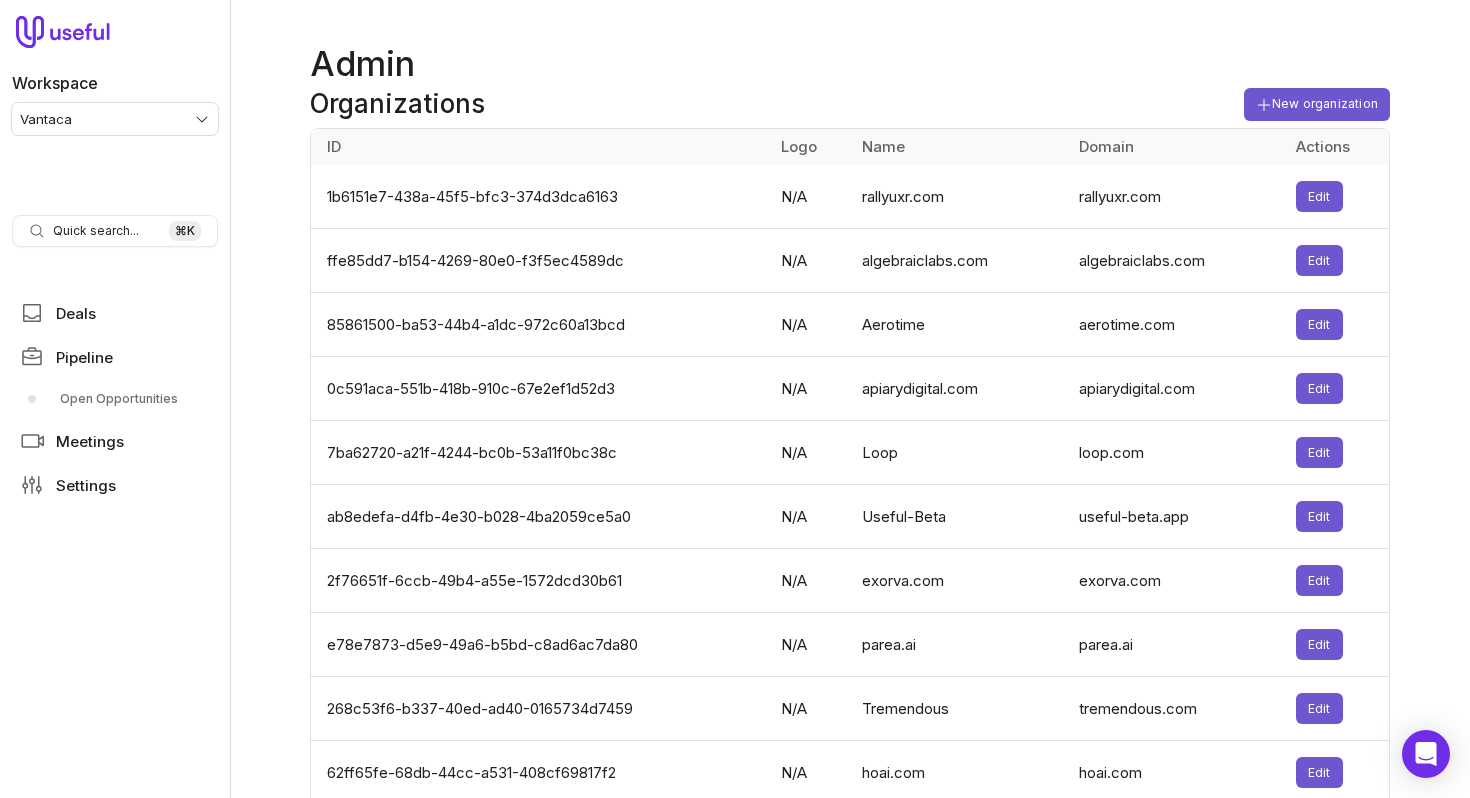 scroll, scrollTop: 0, scrollLeft: 0, axis: both 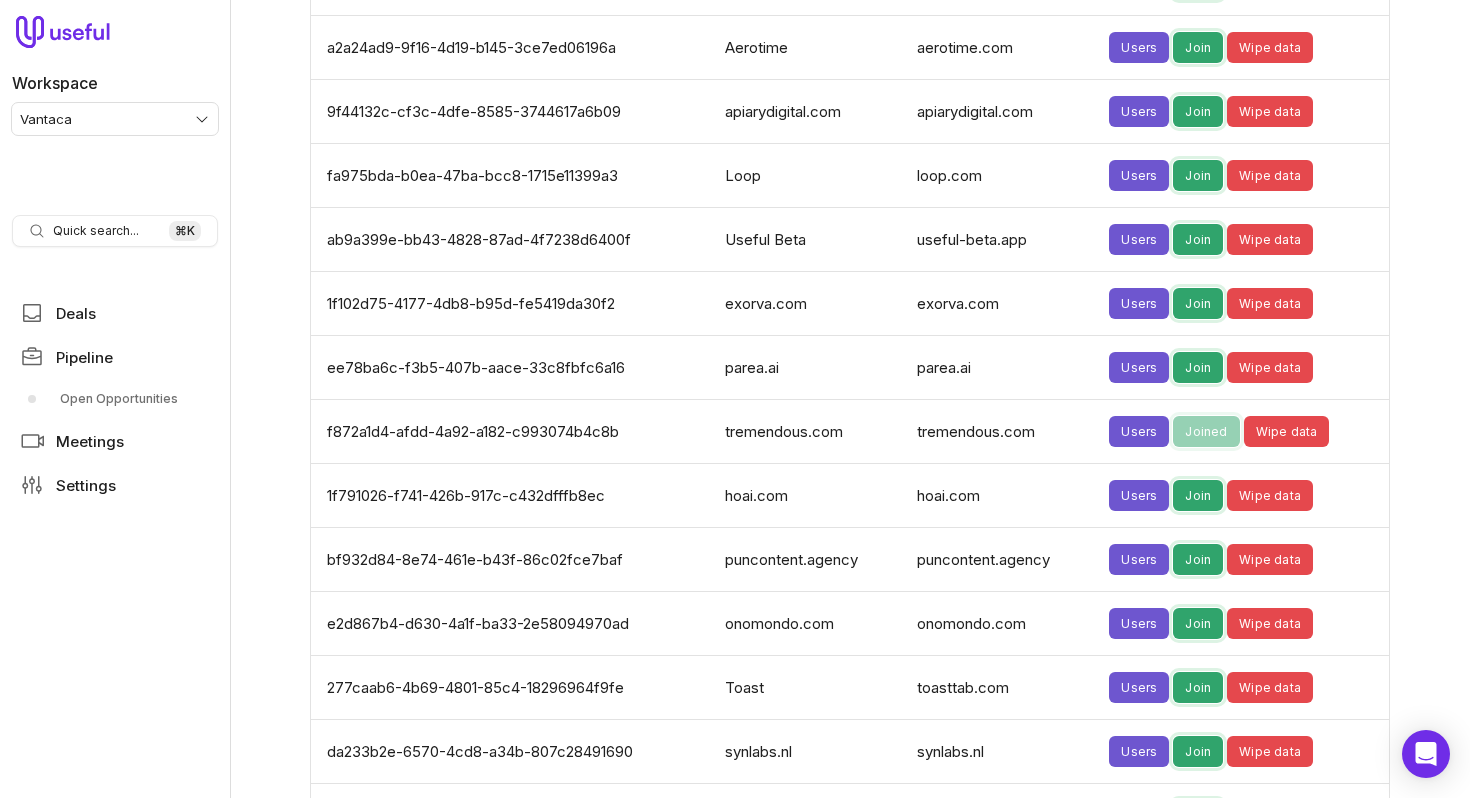 click on "f872a1d4-afdd-4a92-a182-c993074b4c8b" at bounding box center (512, 432) 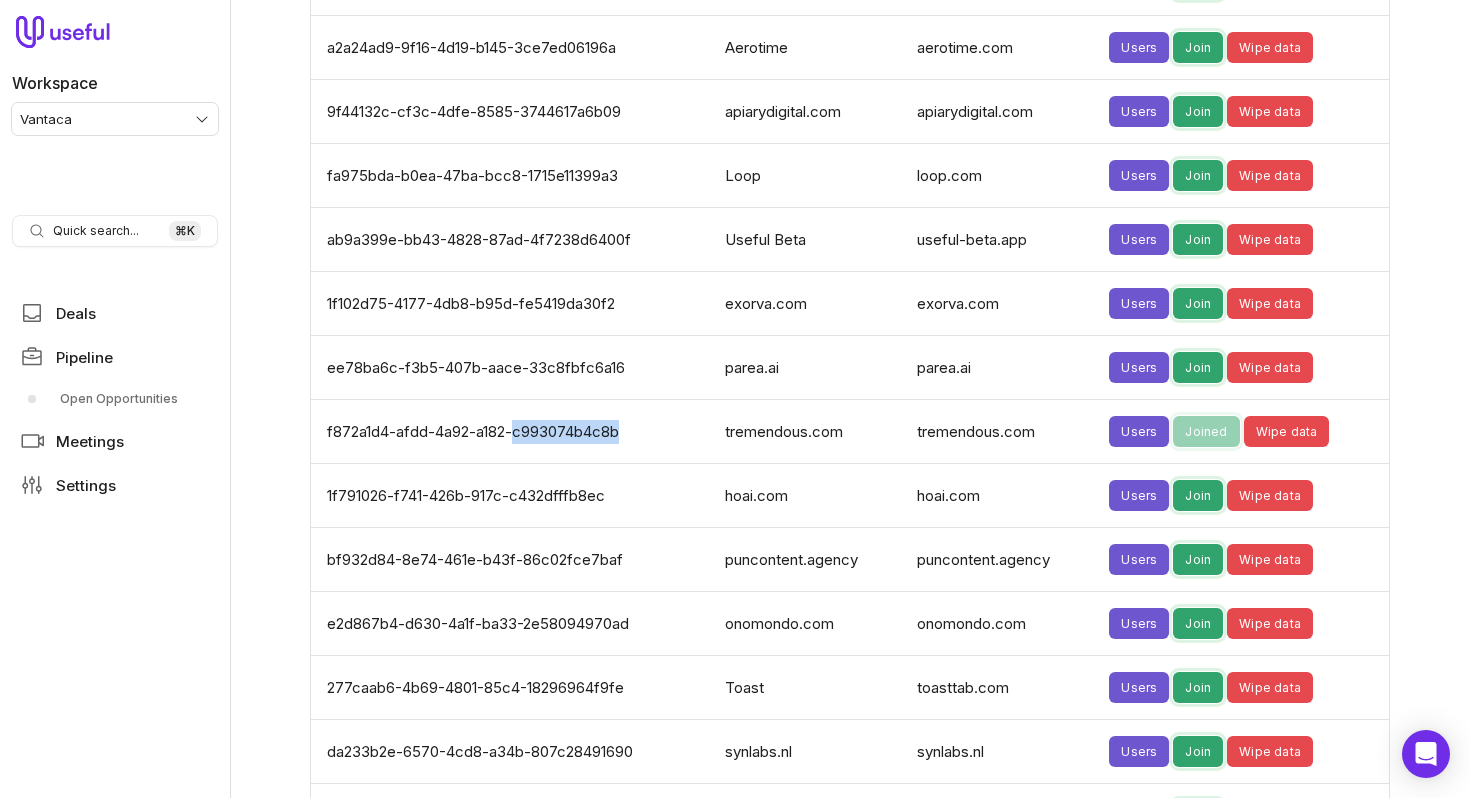 click on "f872a1d4-afdd-4a92-a182-c993074b4c8b" at bounding box center [512, 432] 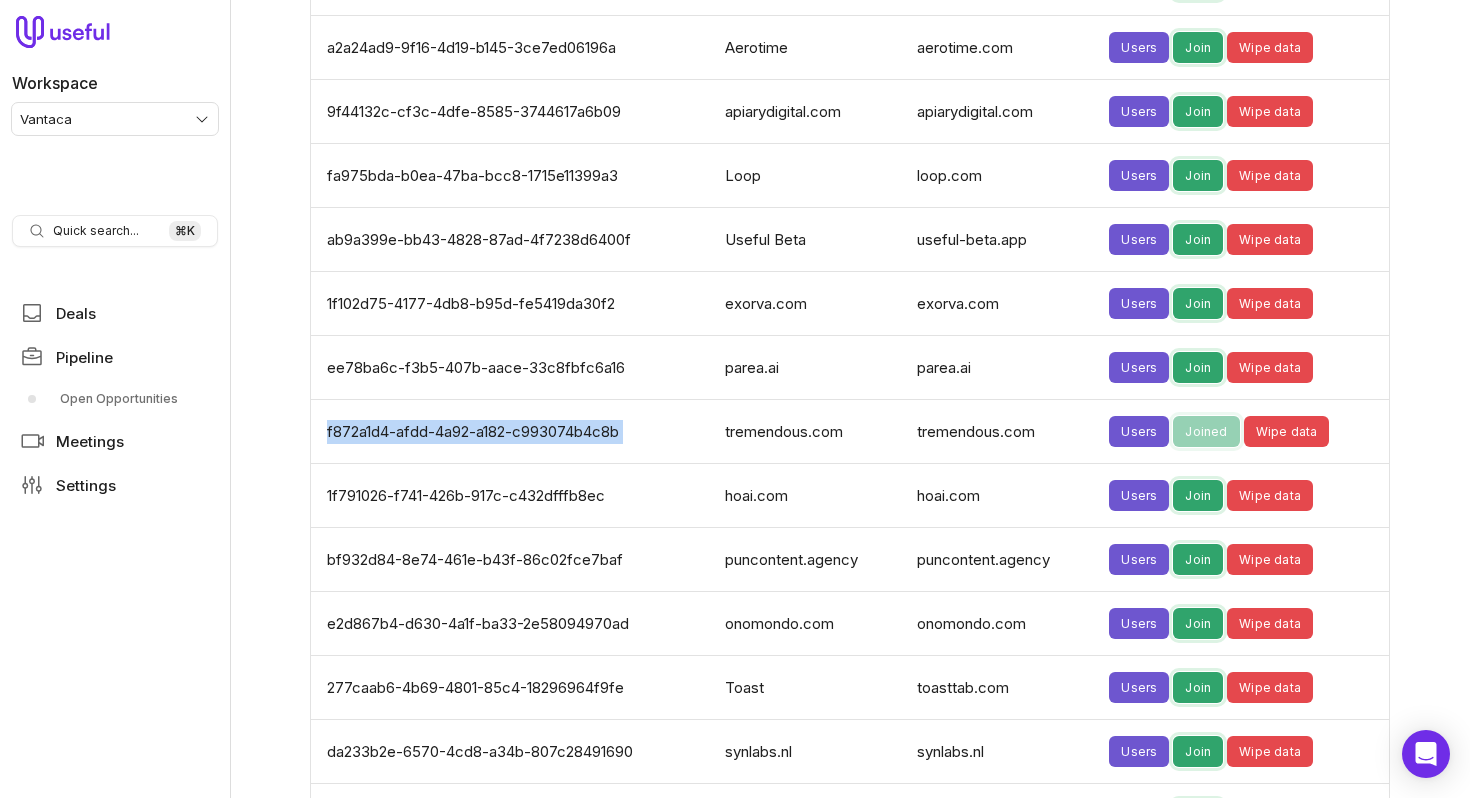 click on "f872a1d4-afdd-4a92-a182-c993074b4c8b" at bounding box center [512, 432] 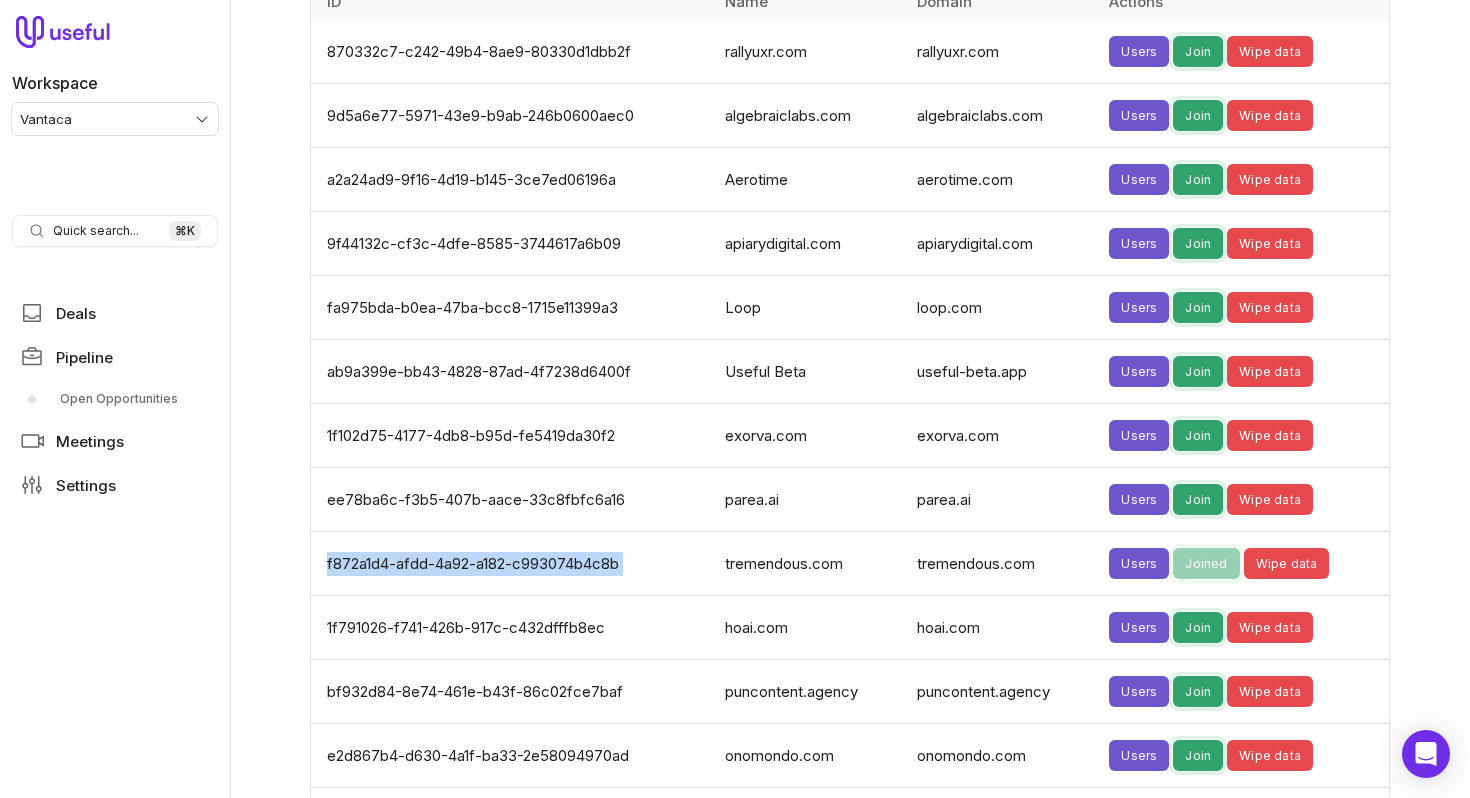scroll, scrollTop: 3715, scrollLeft: 0, axis: vertical 